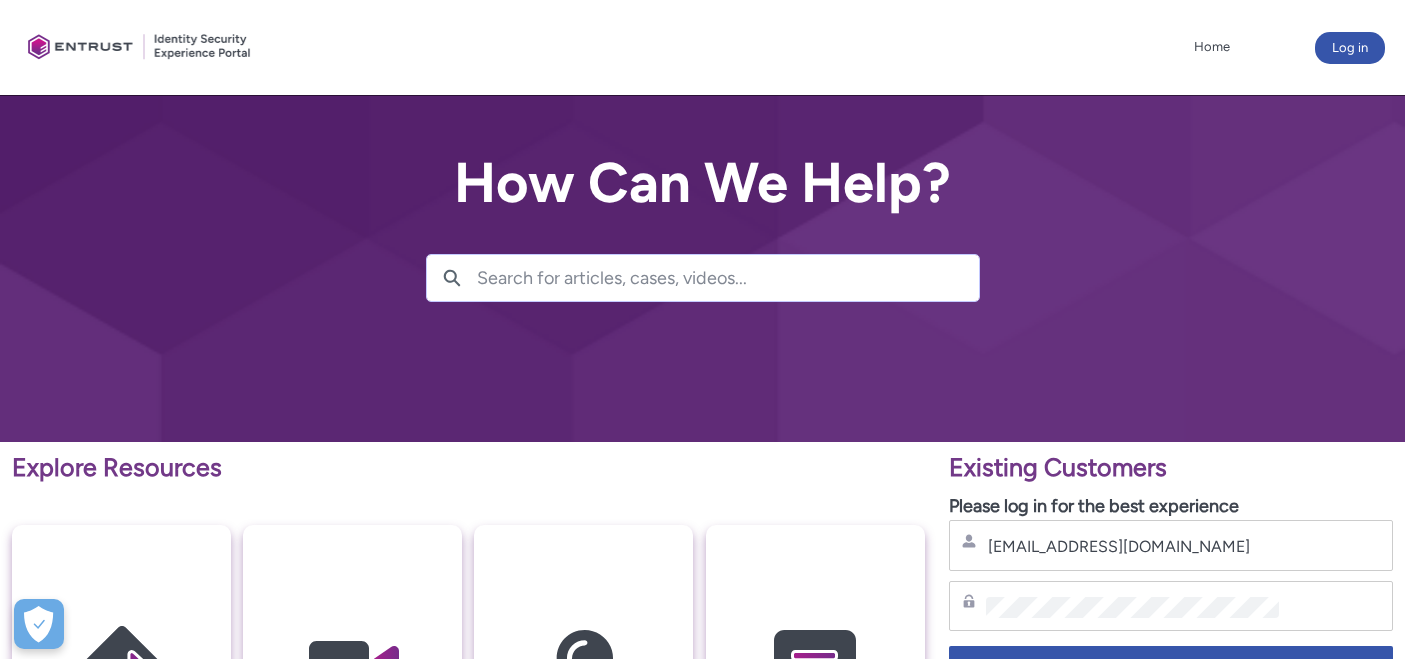 scroll, scrollTop: 0, scrollLeft: 0, axis: both 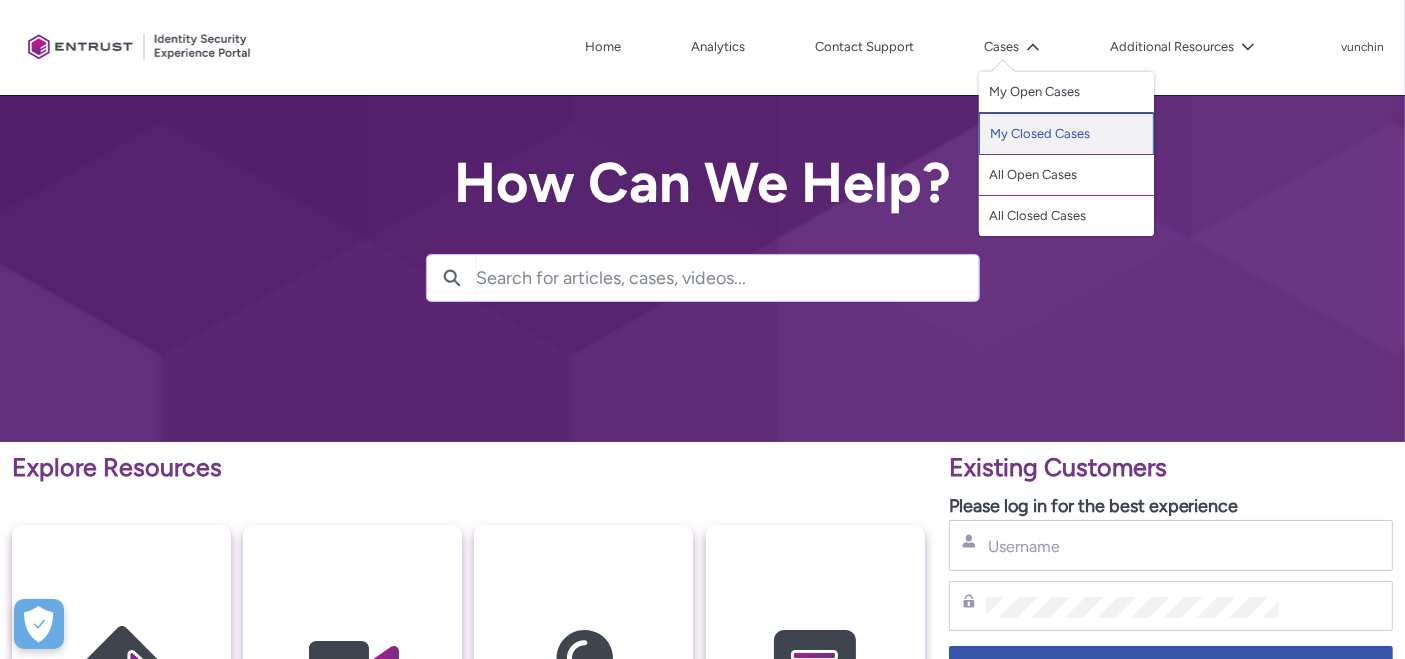 click on "My Closed Cases" at bounding box center [1066, 134] 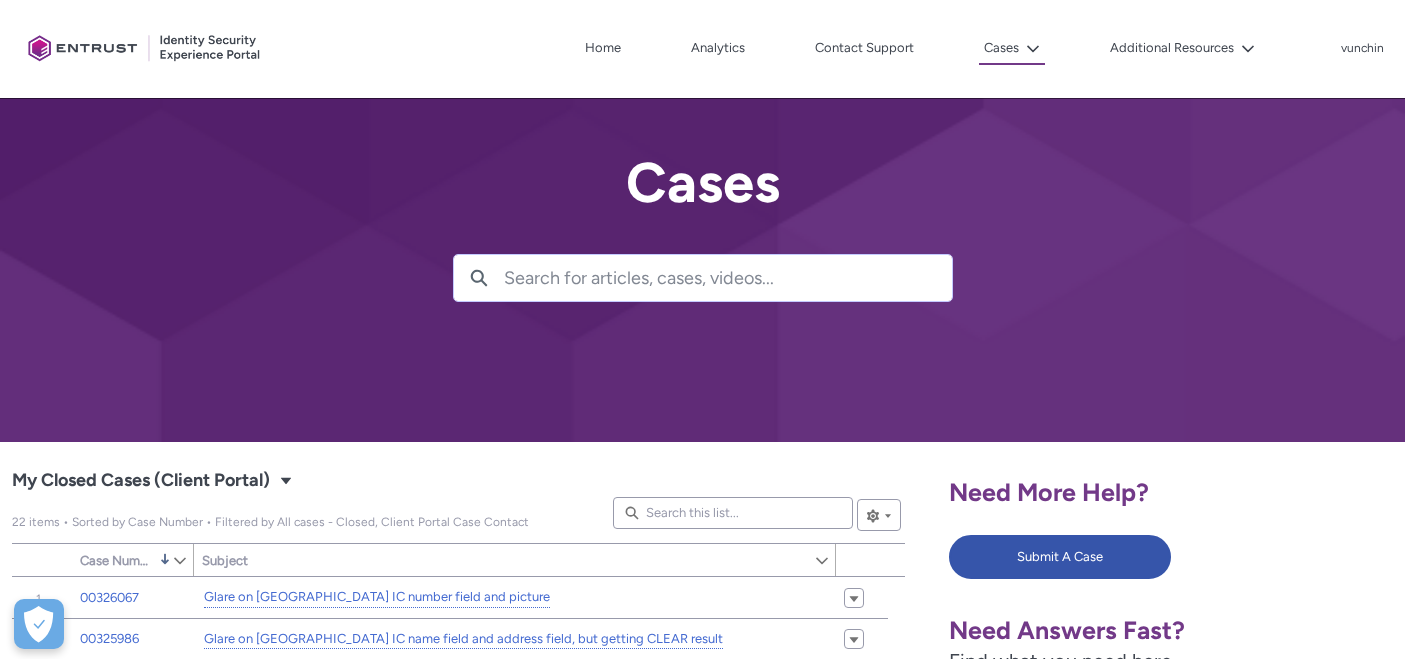 scroll, scrollTop: 0, scrollLeft: 0, axis: both 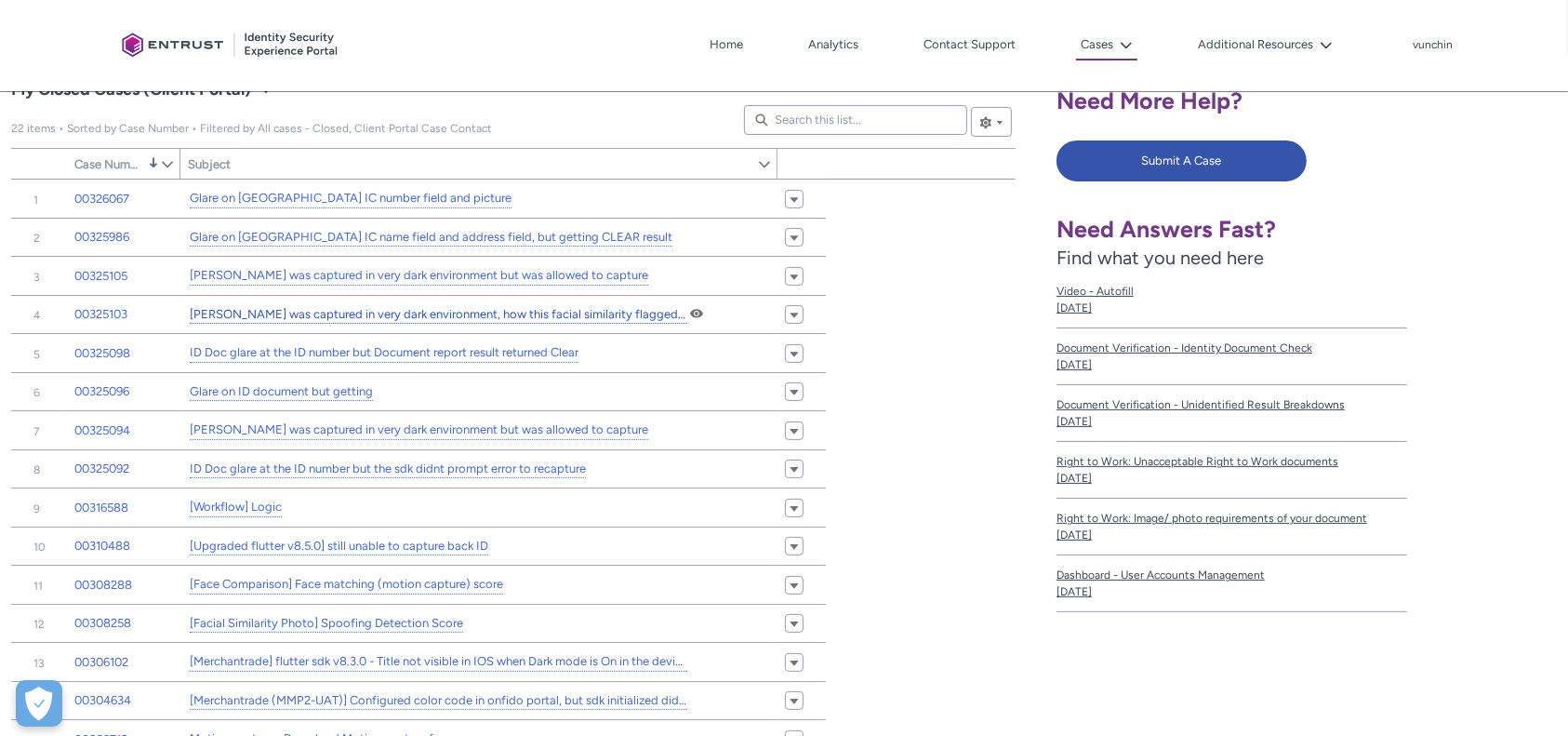 type on "224" 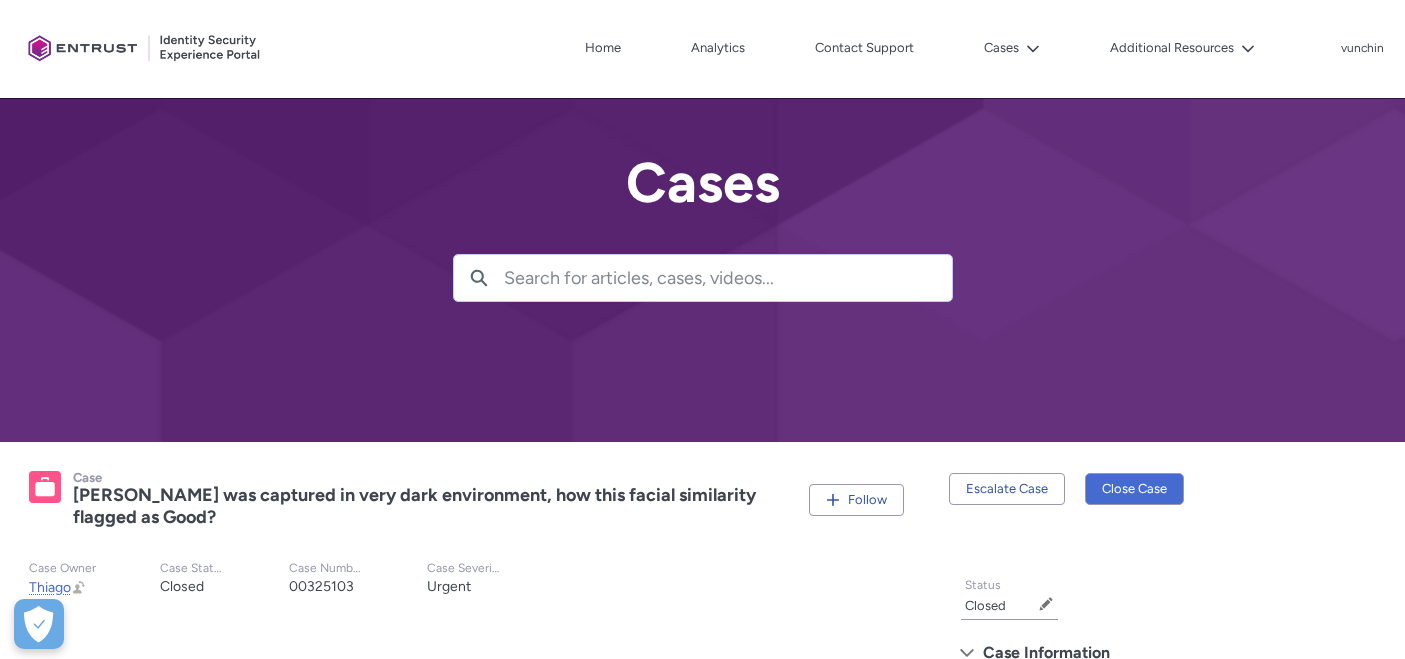 scroll, scrollTop: 283, scrollLeft: 0, axis: vertical 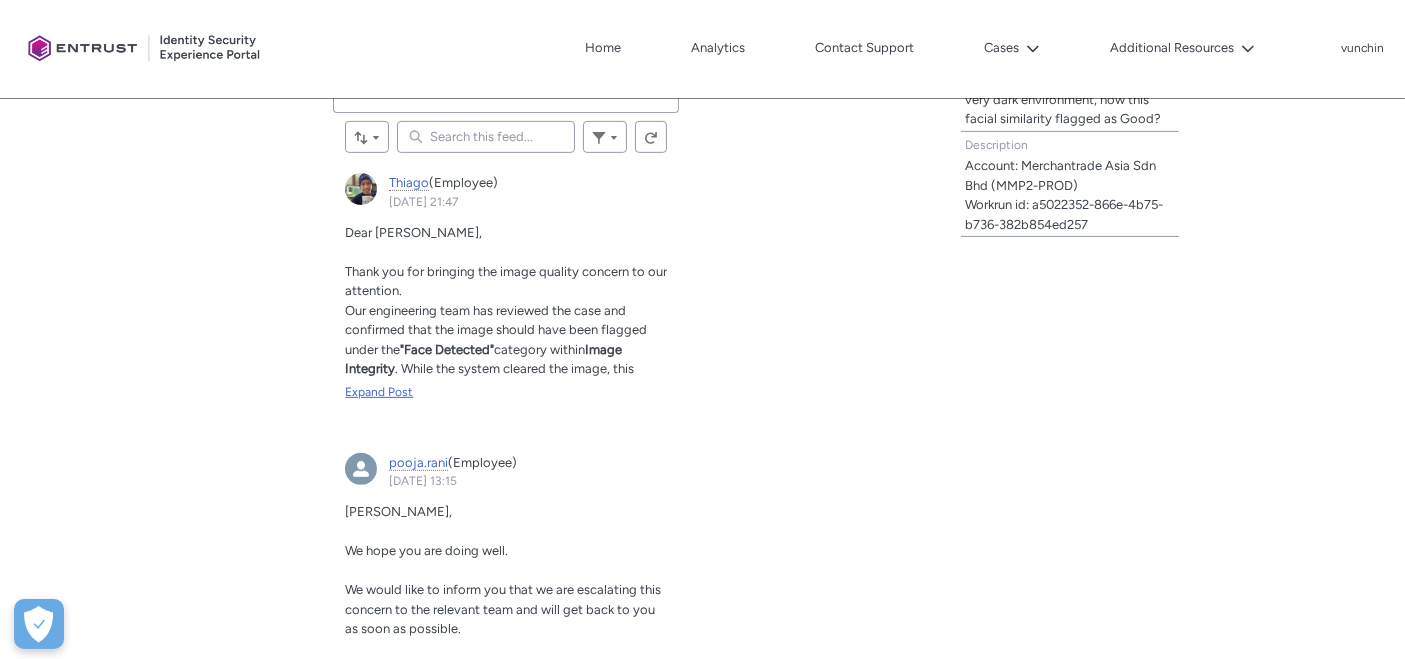 click on "Expand Post" at bounding box center [506, 392] 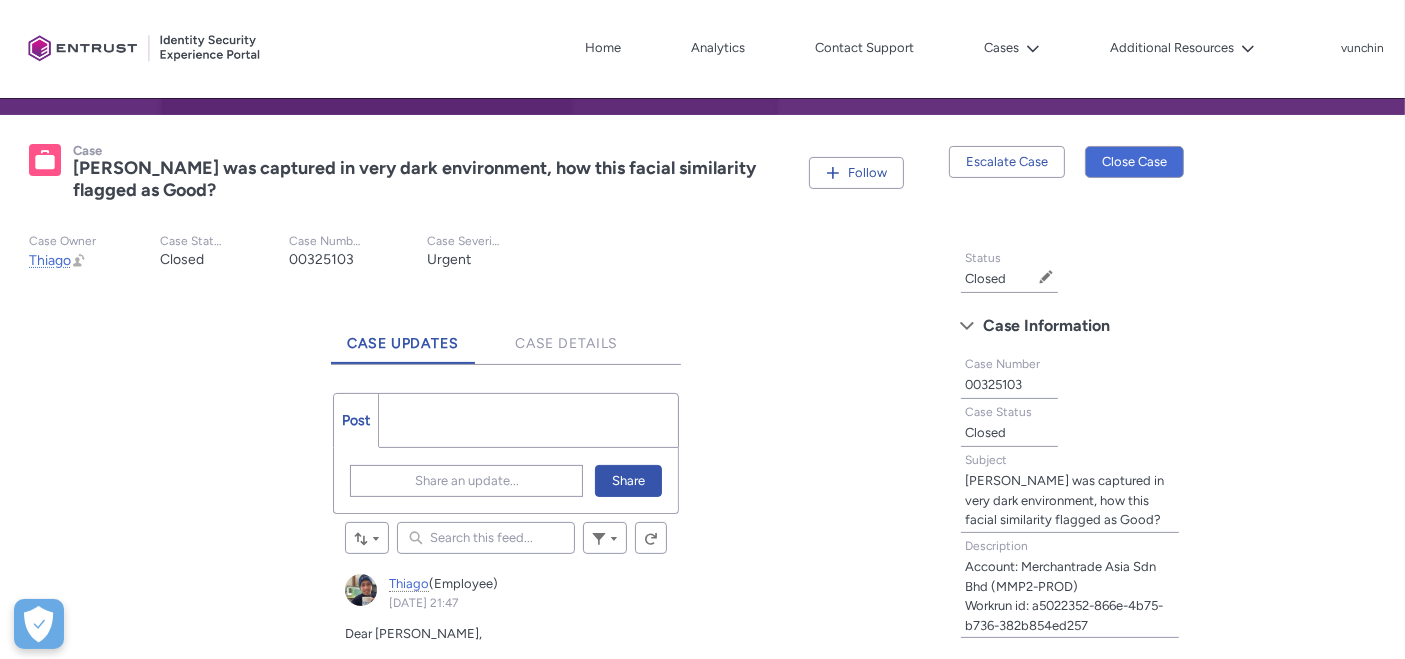 scroll, scrollTop: 283, scrollLeft: 0, axis: vertical 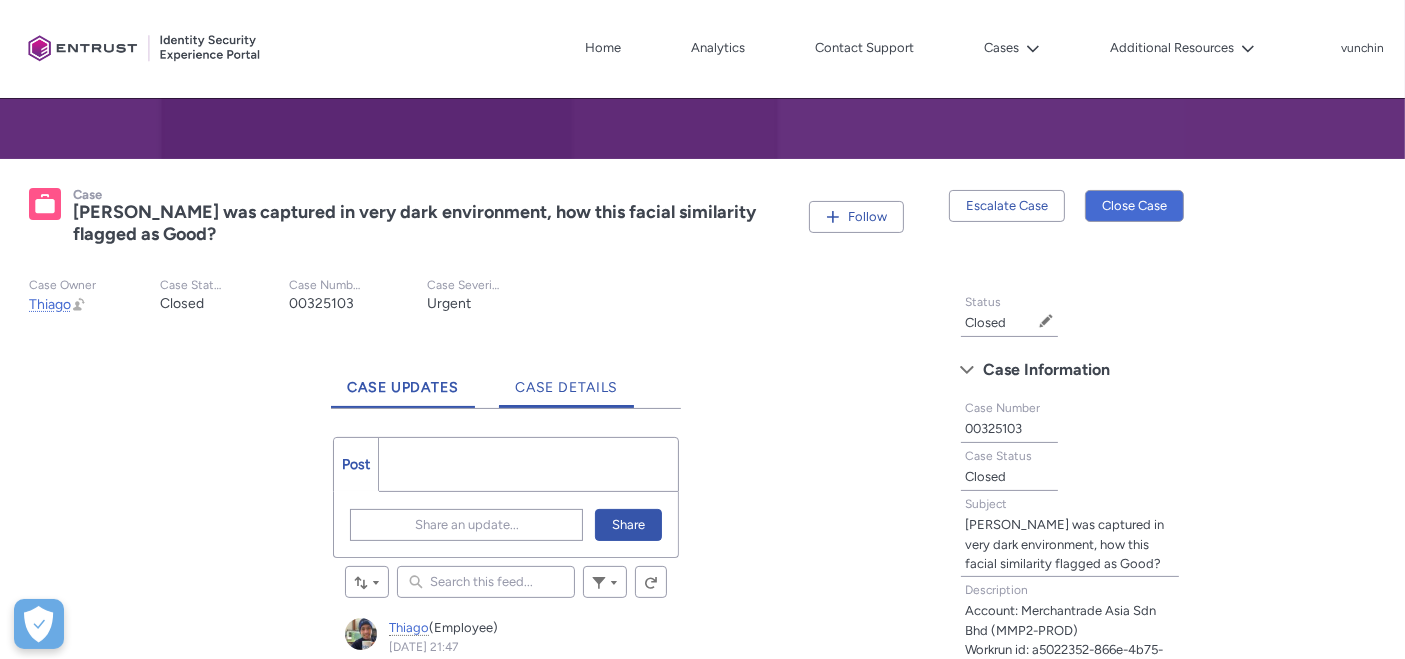 click on "Case Details" at bounding box center (567, 380) 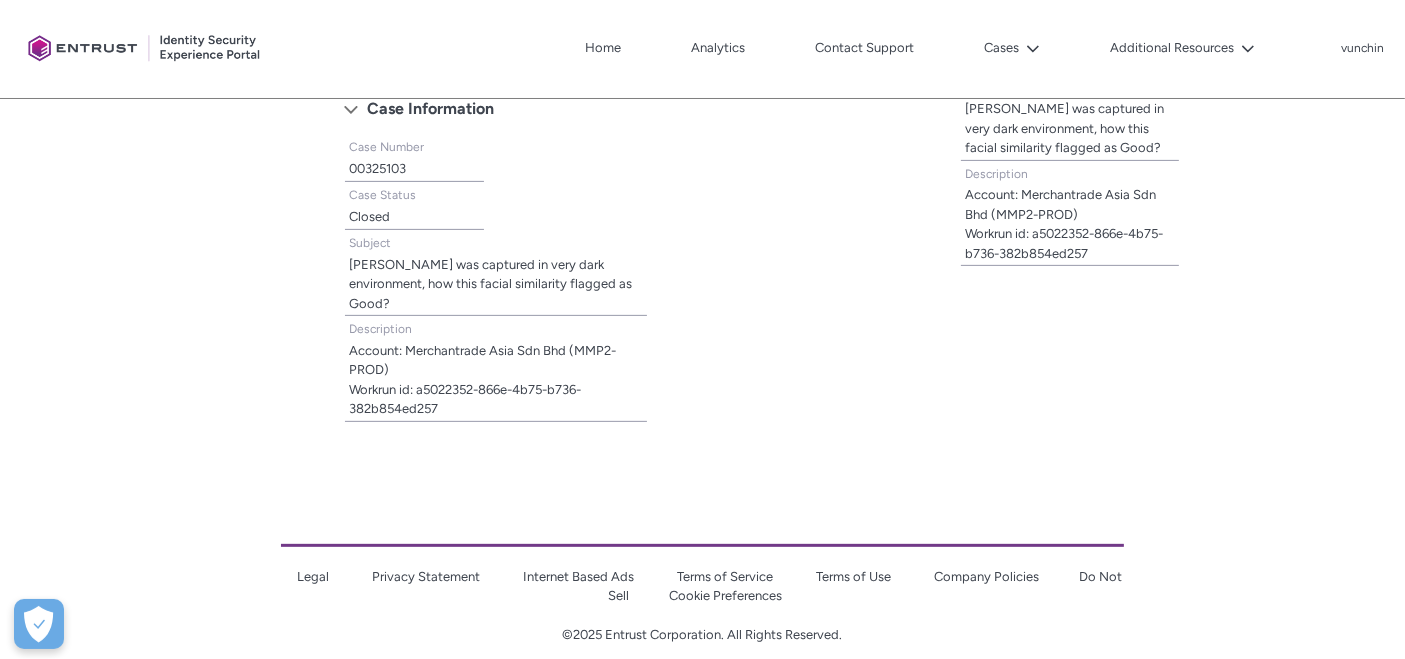 scroll, scrollTop: 700, scrollLeft: 0, axis: vertical 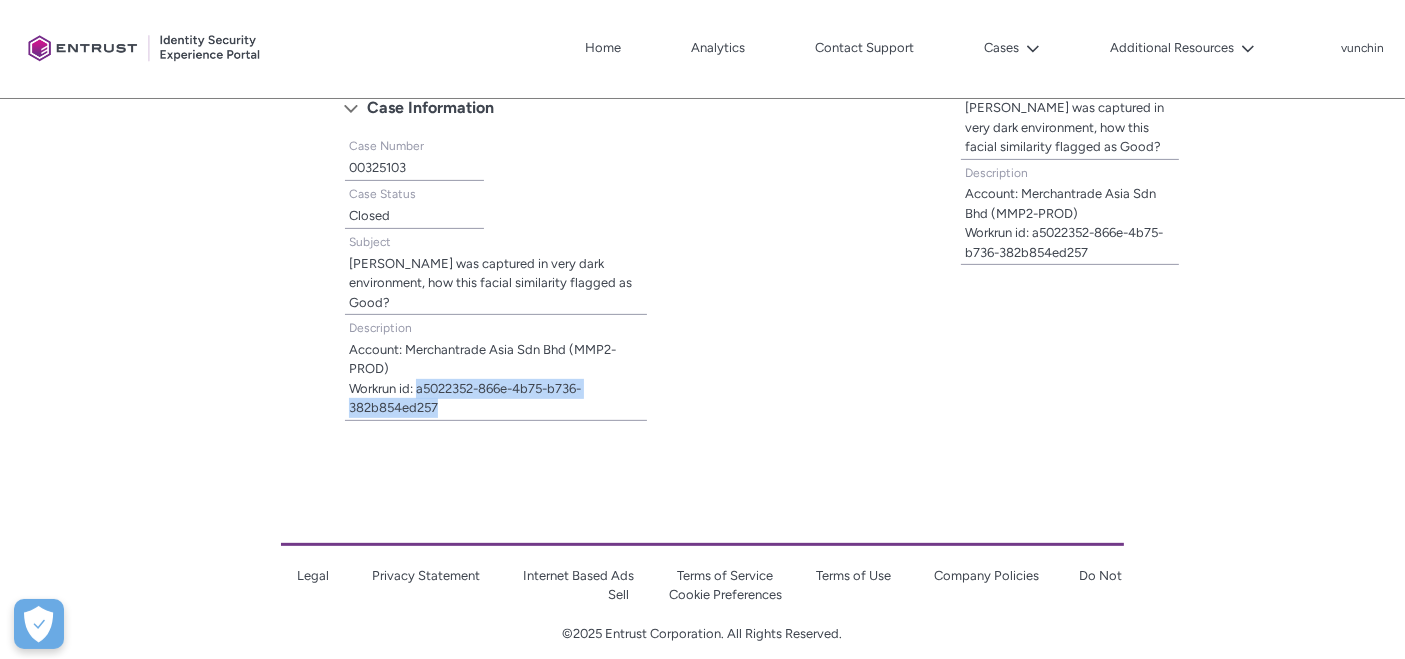 drag, startPoint x: 454, startPoint y: 380, endPoint x: 421, endPoint y: 373, distance: 33.734257 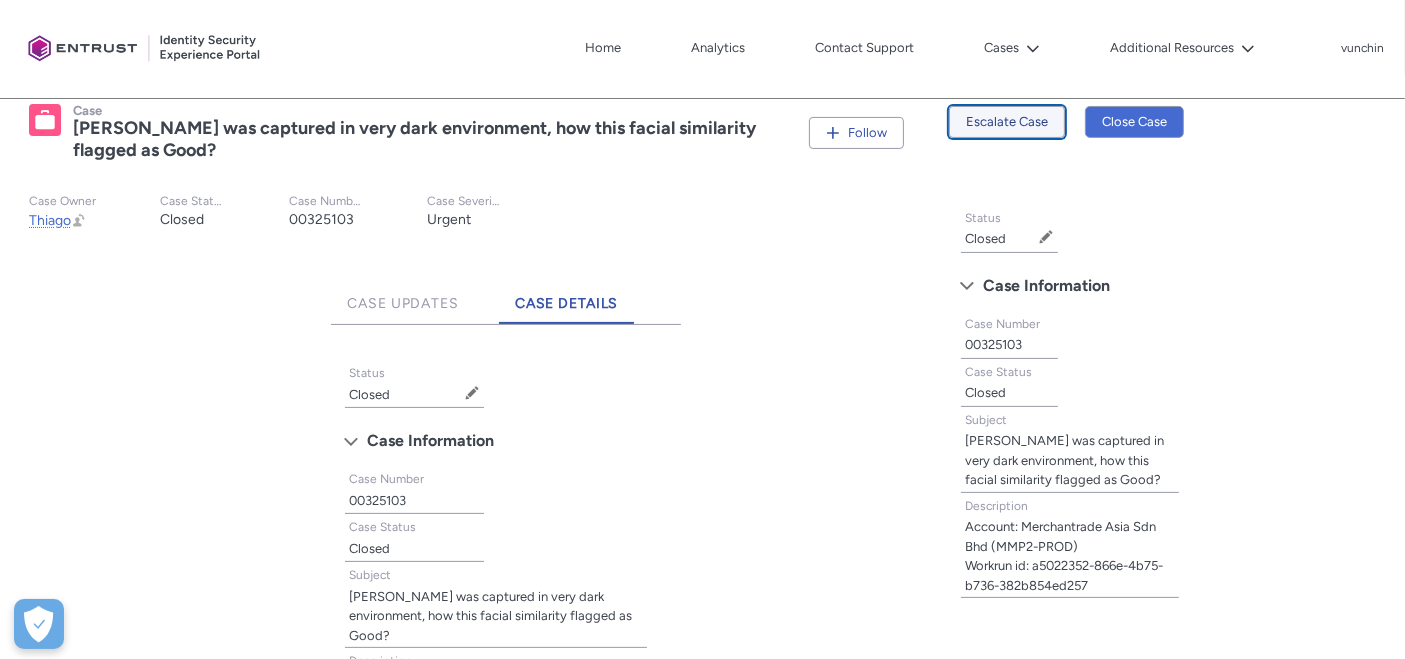 click on "Escalate Case" at bounding box center [1007, 122] 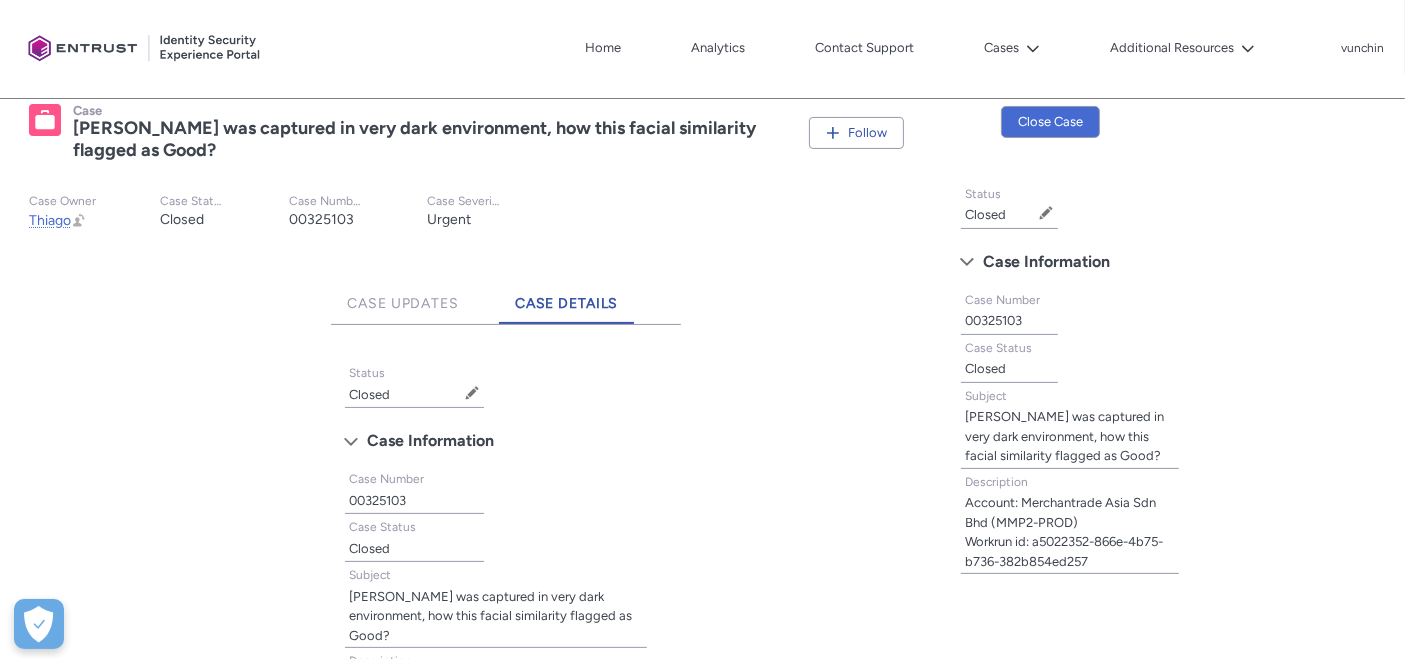 click on "Close Case" at bounding box center [1060, 118] 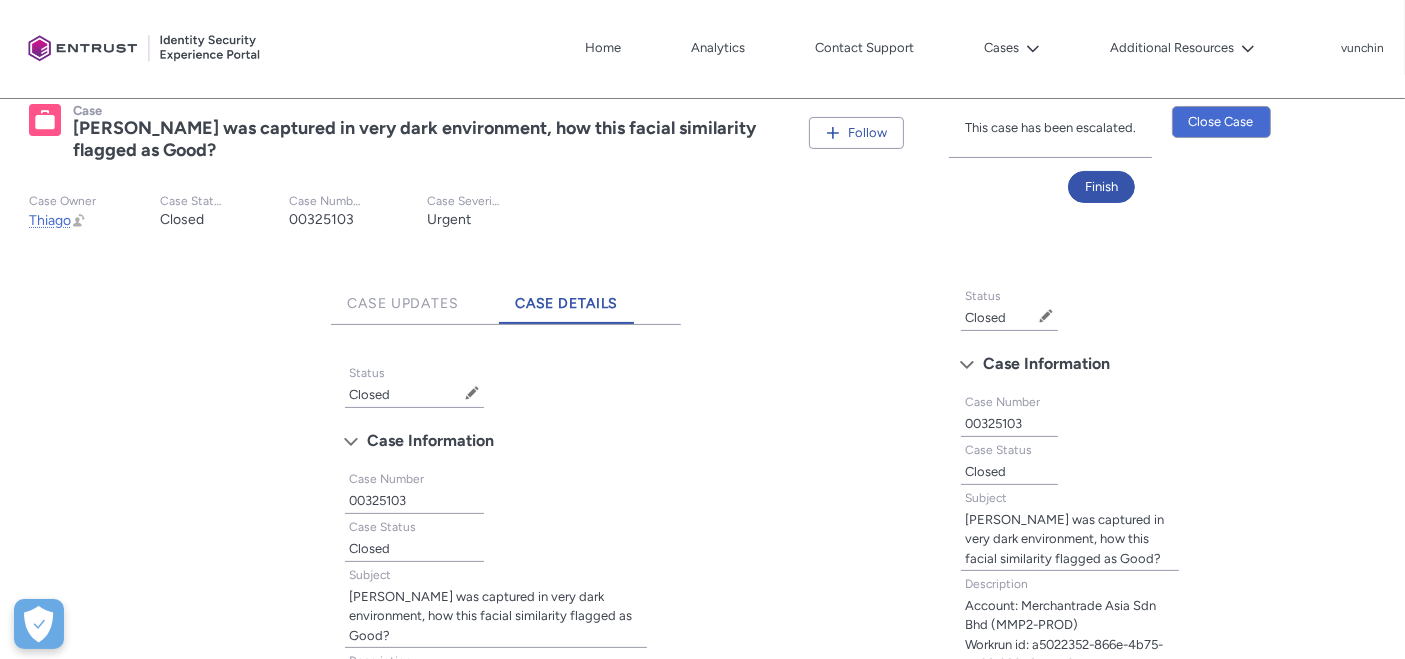 click on "Closed Edit Status" at bounding box center (1009, 318) 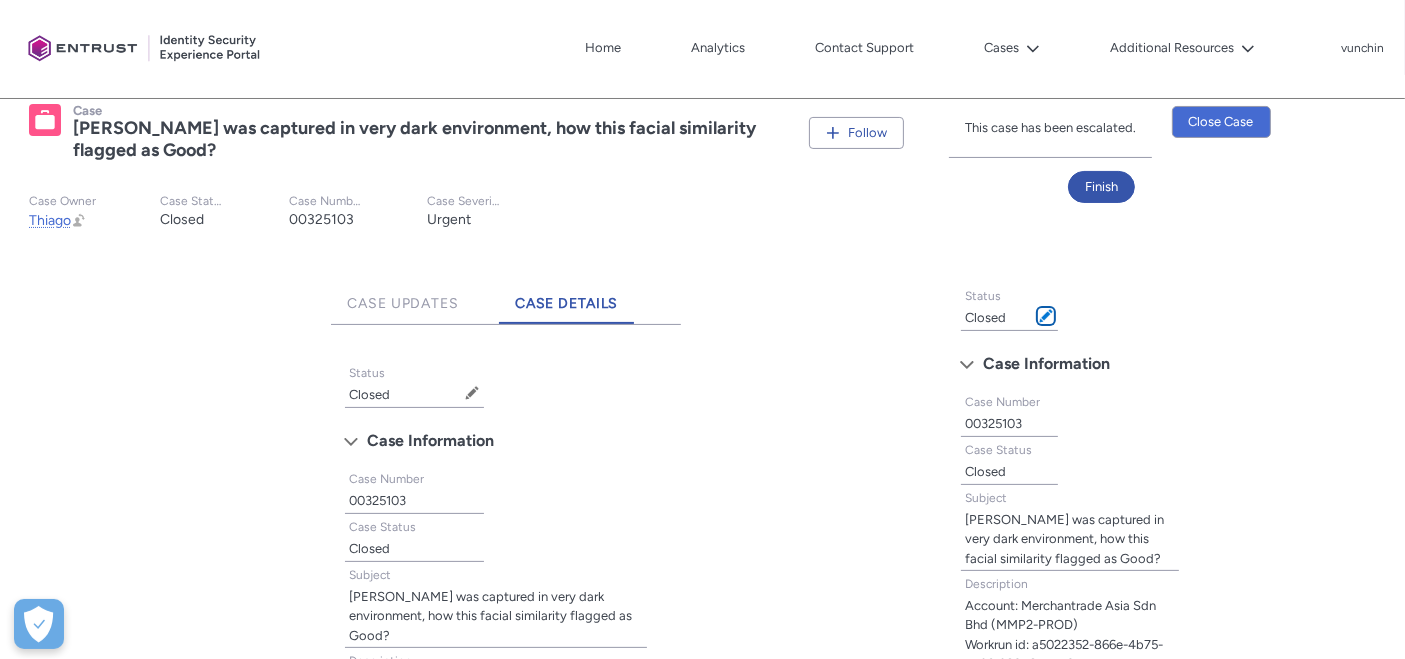 click at bounding box center [1046, 316] 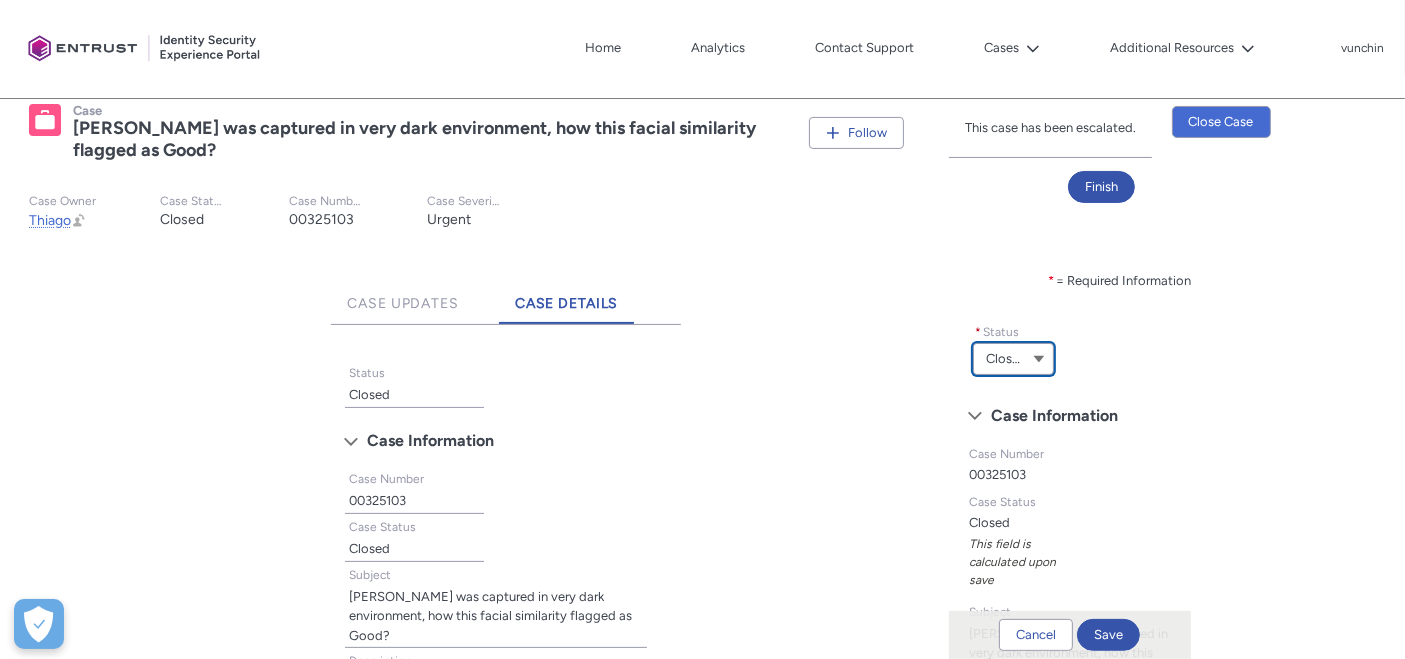 click on "Closed" at bounding box center (1003, 359) 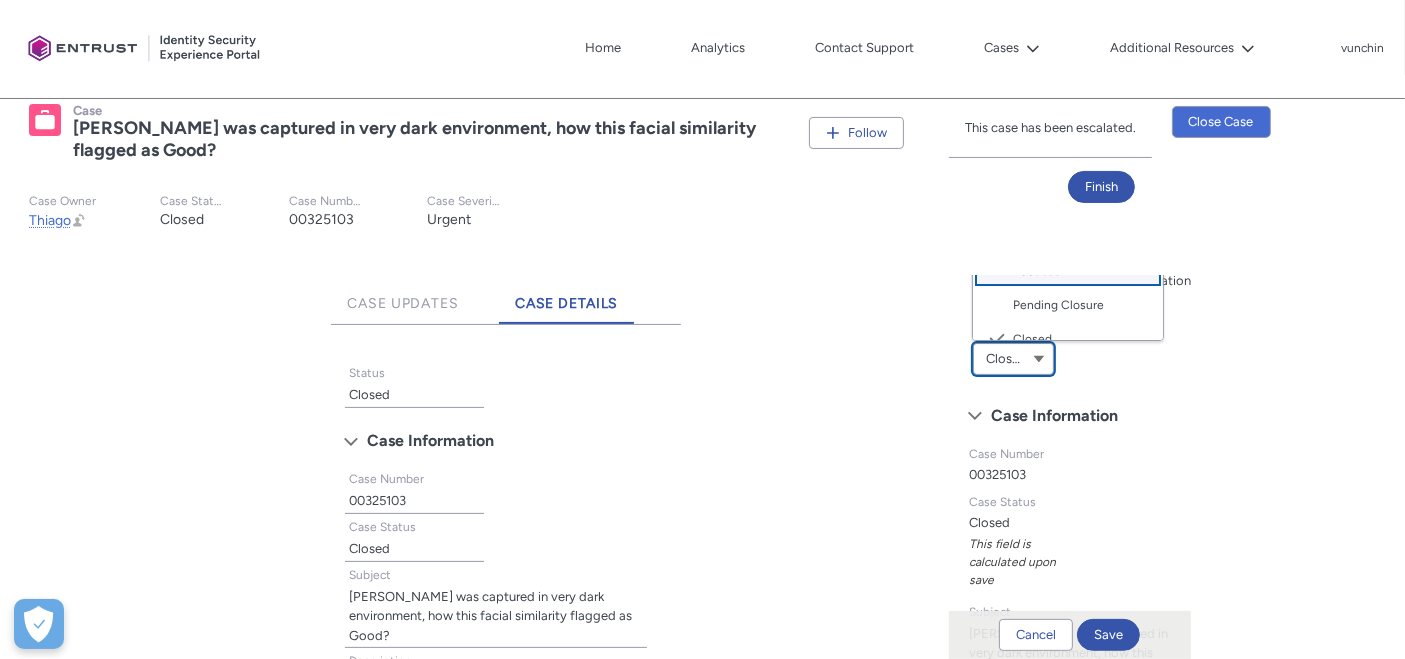 scroll, scrollTop: 145, scrollLeft: 0, axis: vertical 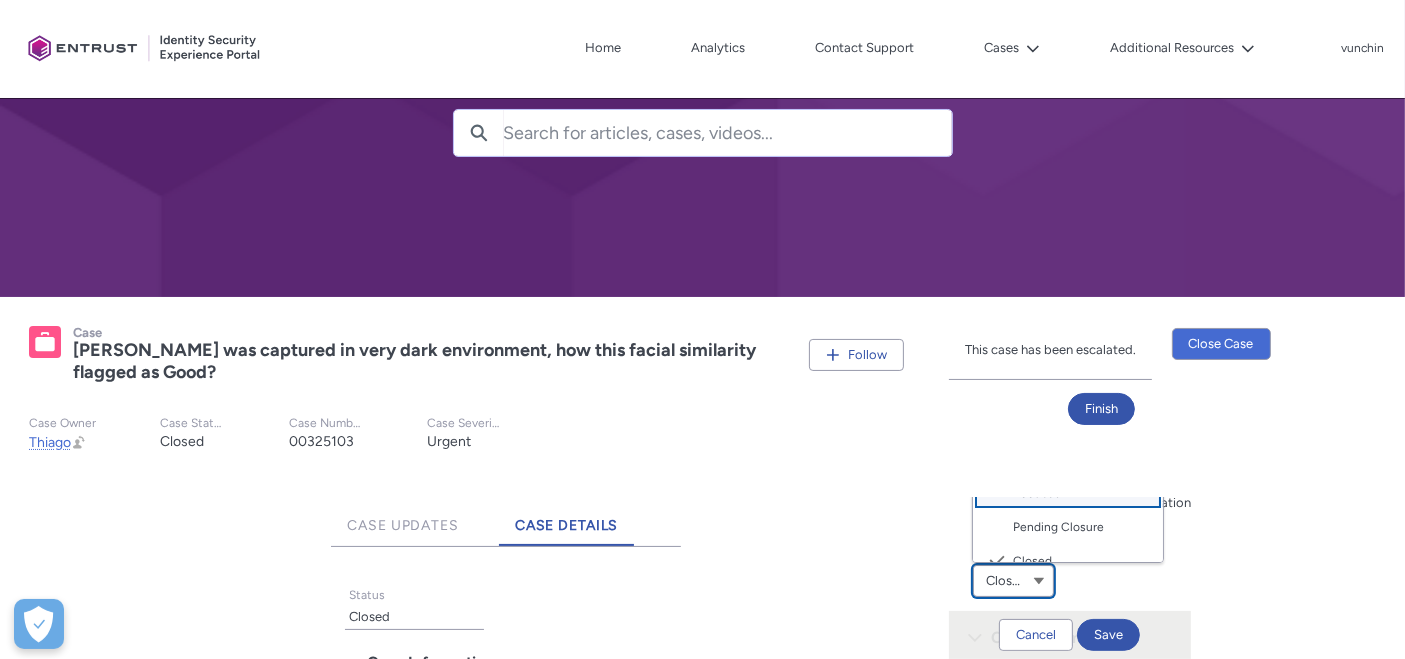 type 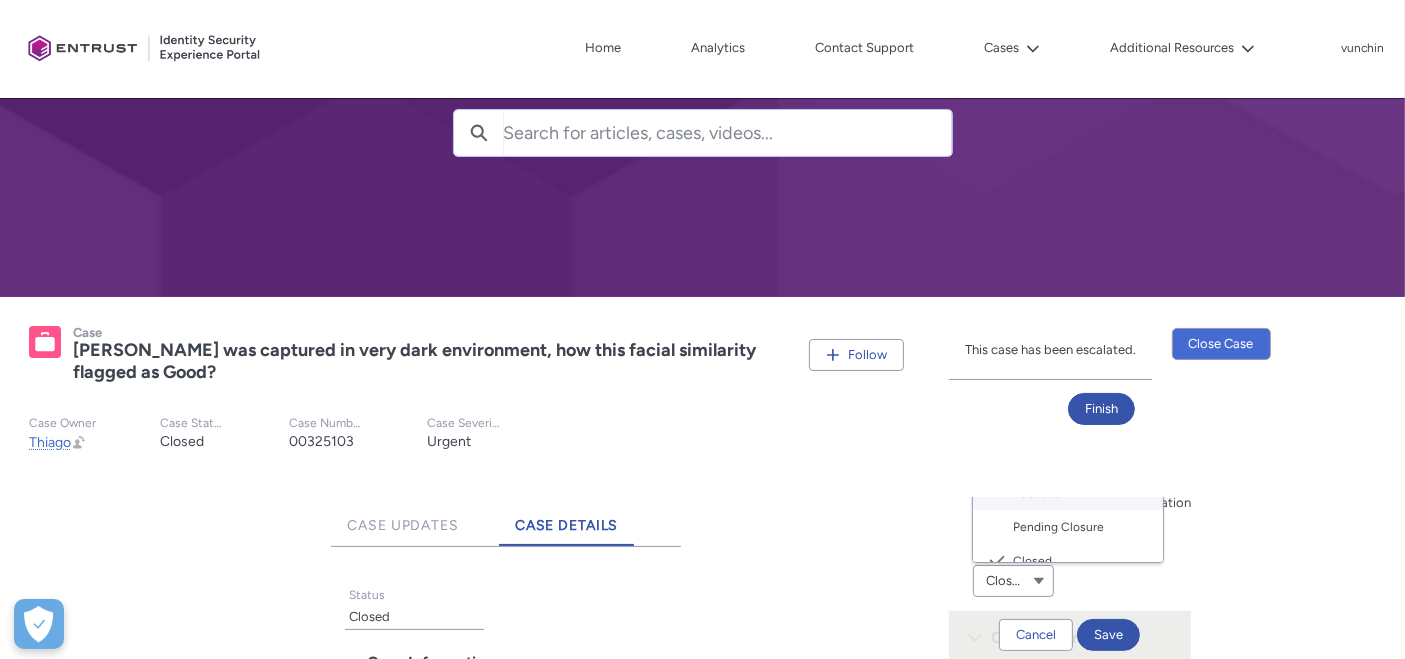 click on "Awaiting Customer Feedback" at bounding box center [1068, 484] 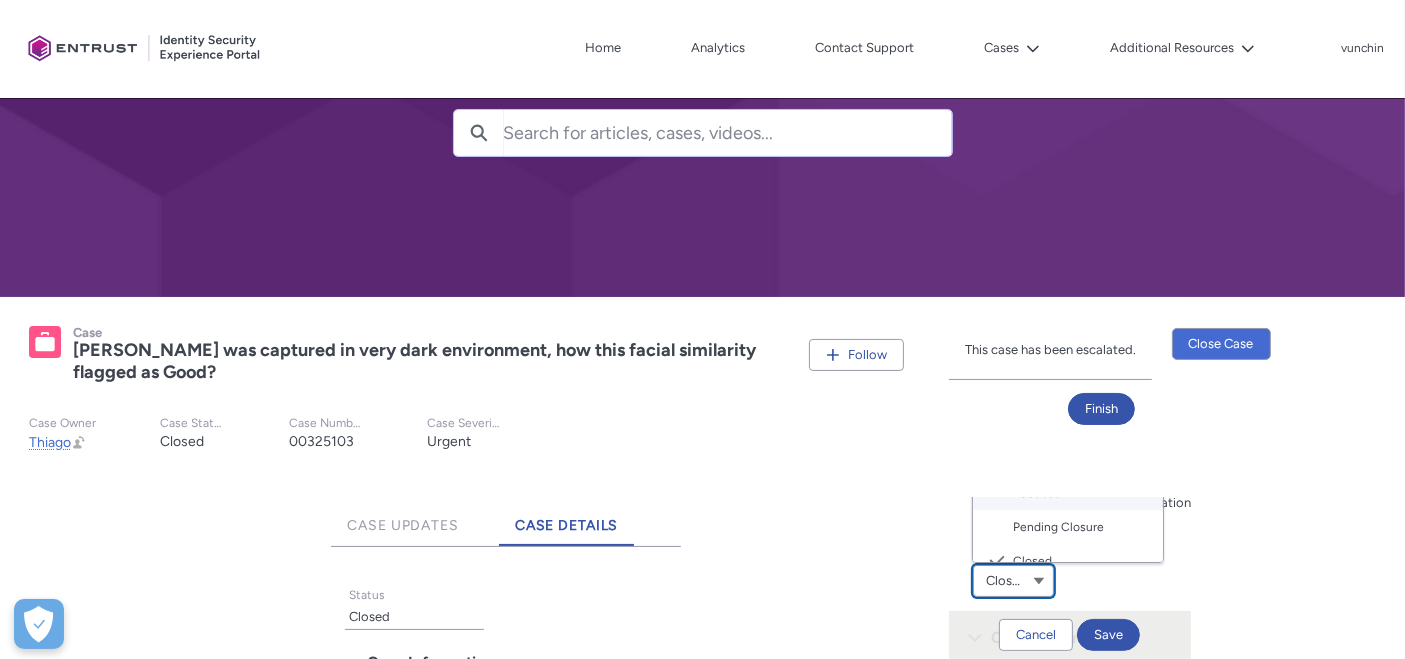type on "Awaiting Customer Feedback" 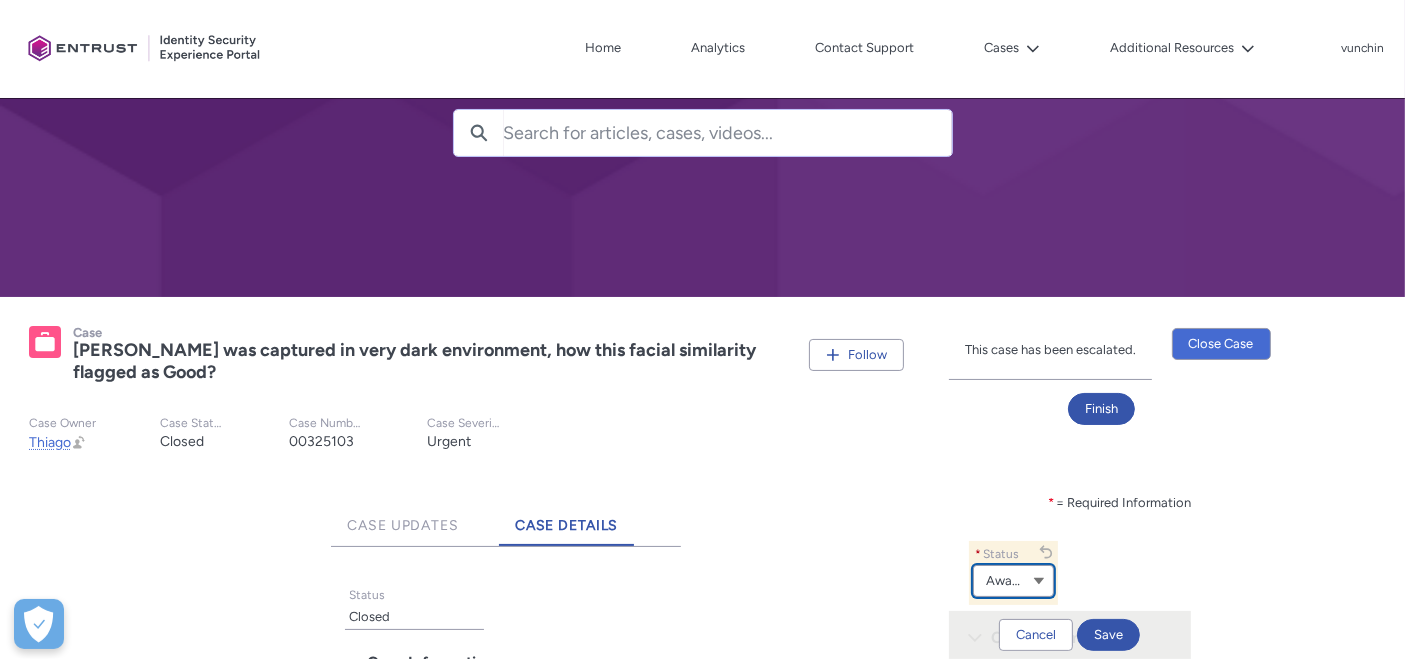 click on "Awaiting Customer Feedback" at bounding box center [1003, 581] 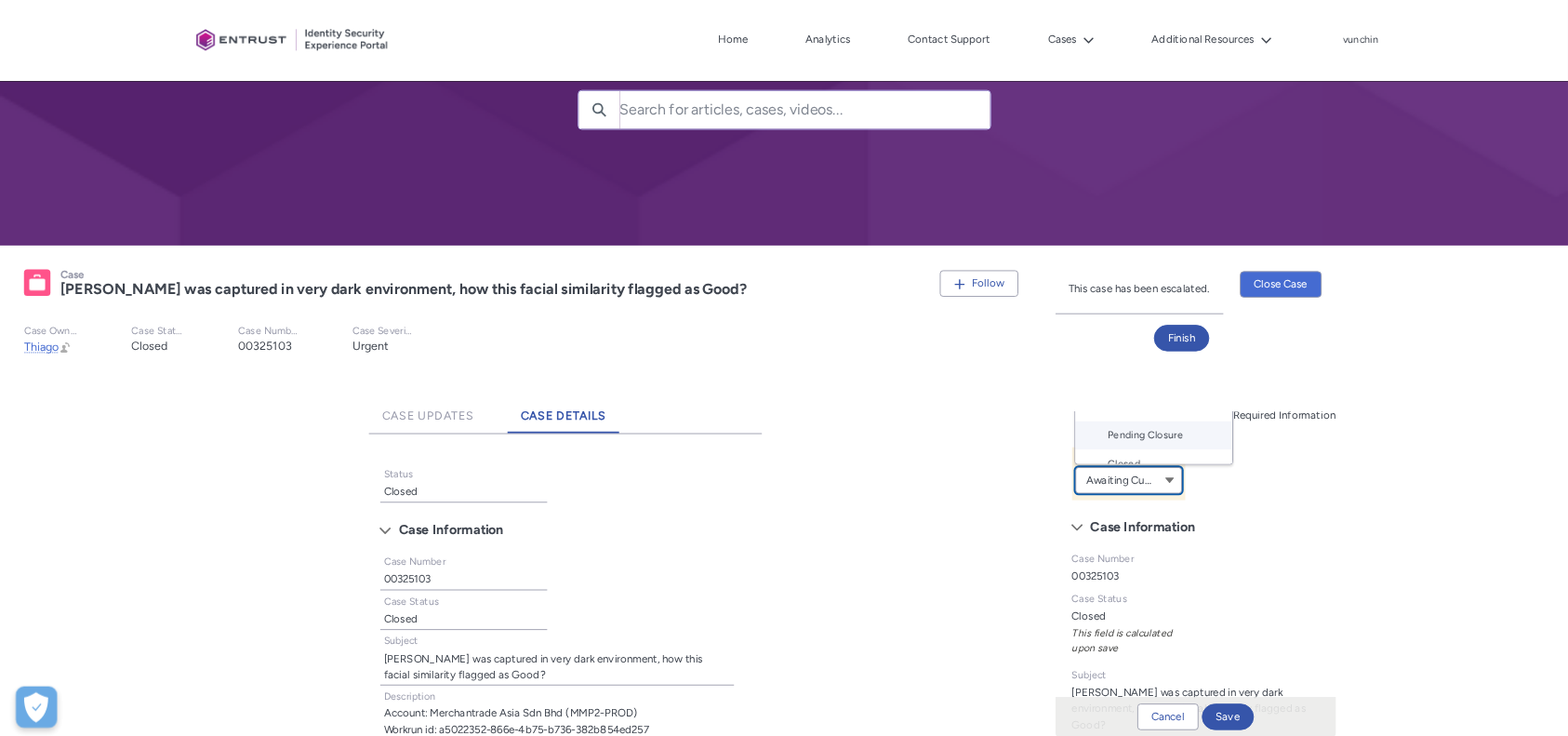 scroll, scrollTop: 0, scrollLeft: 0, axis: both 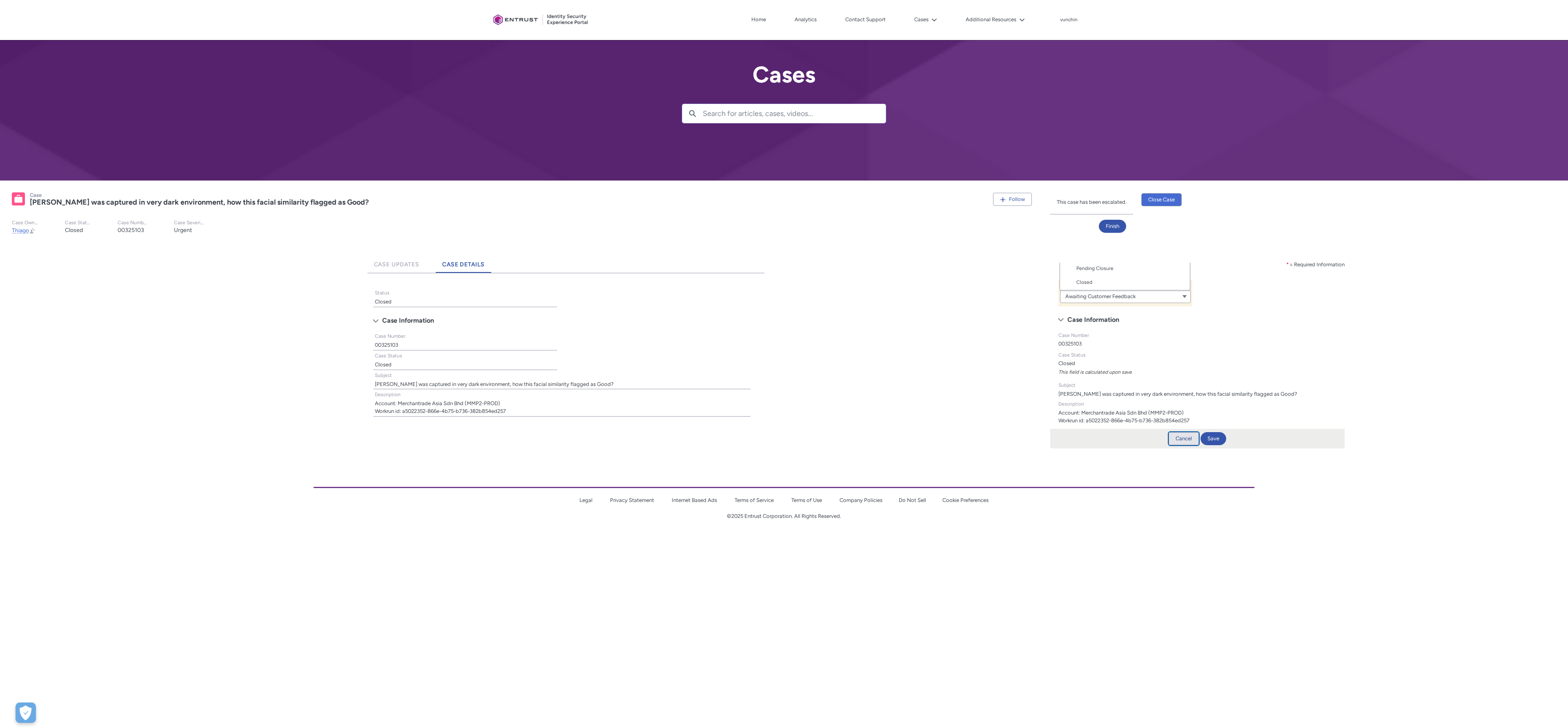 click on "Cancel" at bounding box center [1184, 439] 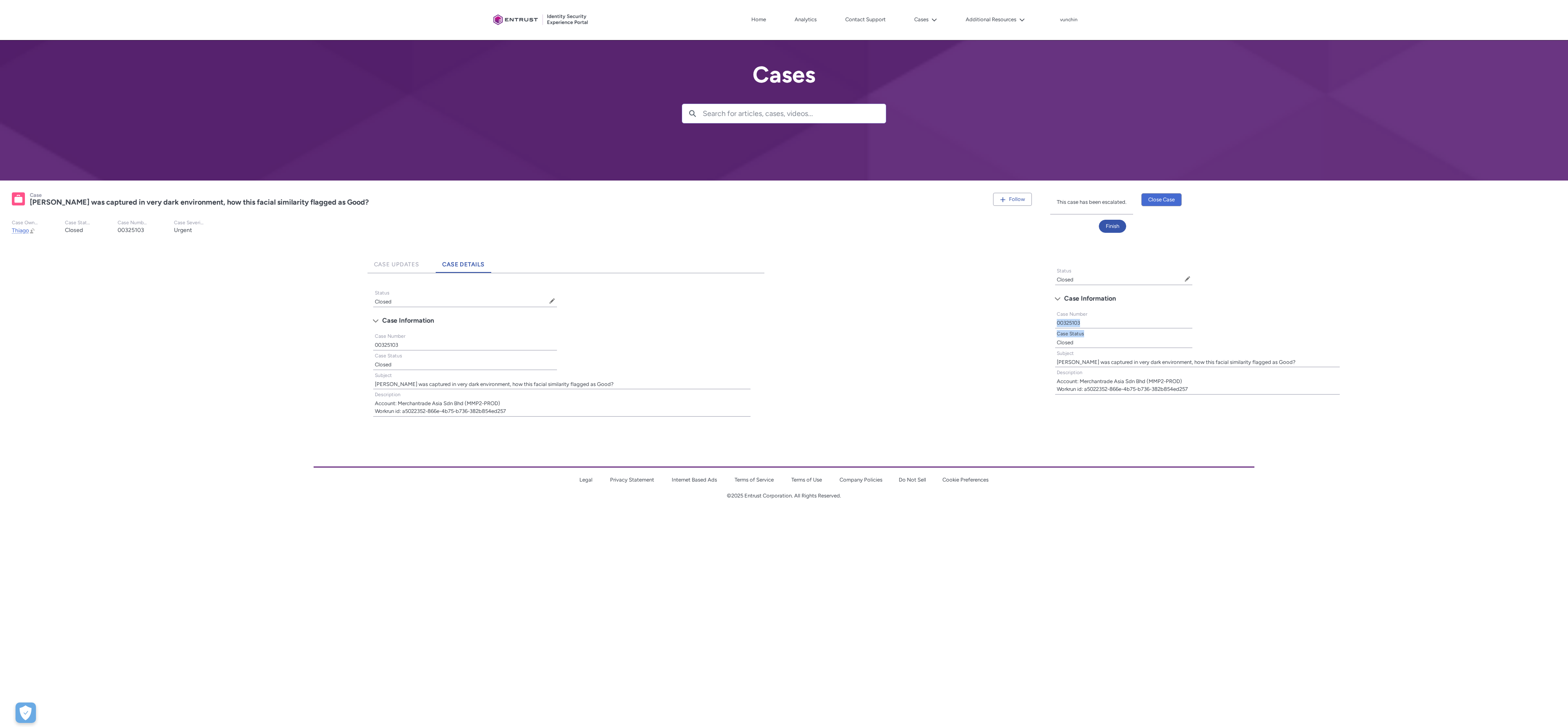 drag, startPoint x: 1129, startPoint y: 333, endPoint x: 1118, endPoint y: 310, distance: 25.495098 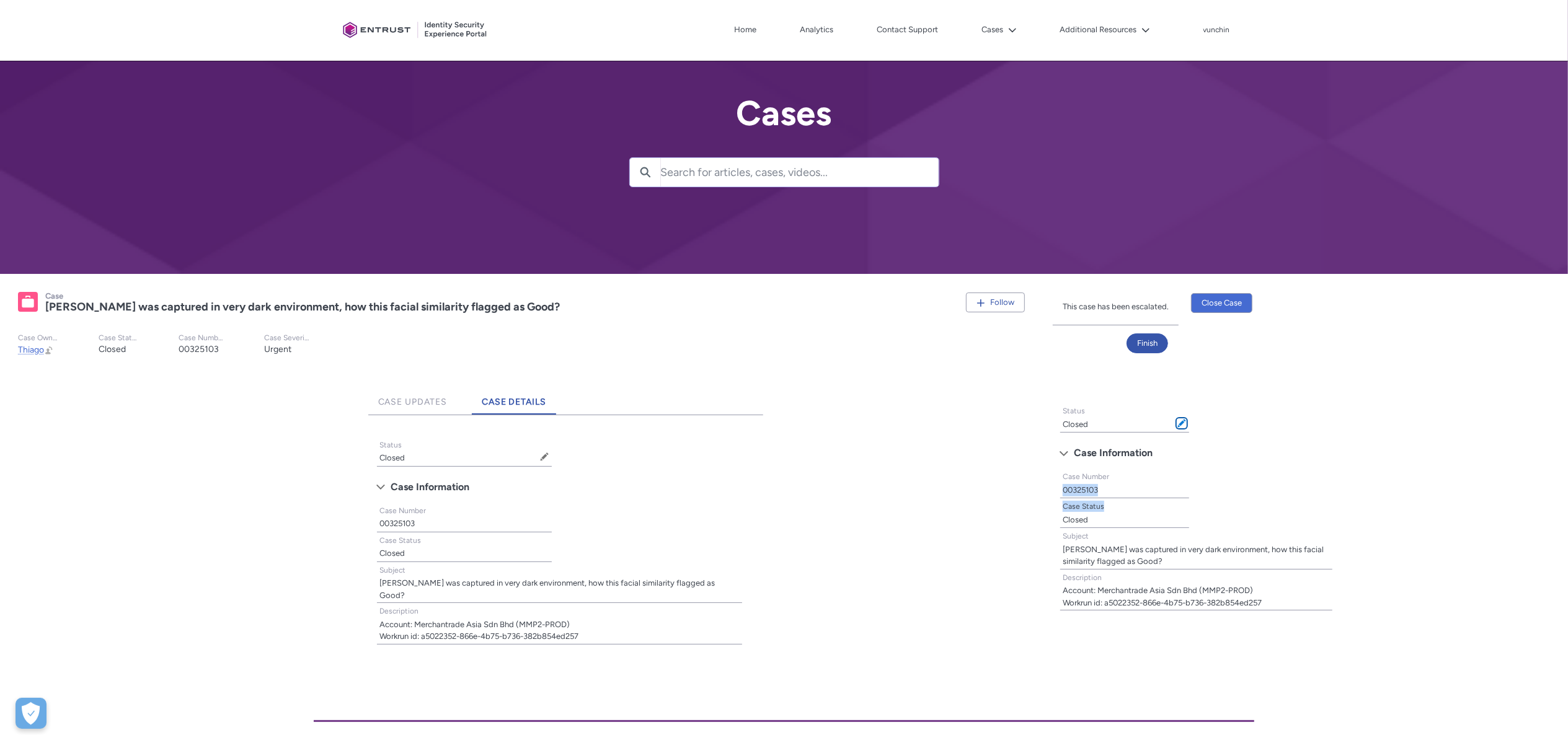 click at bounding box center (1182, 423) 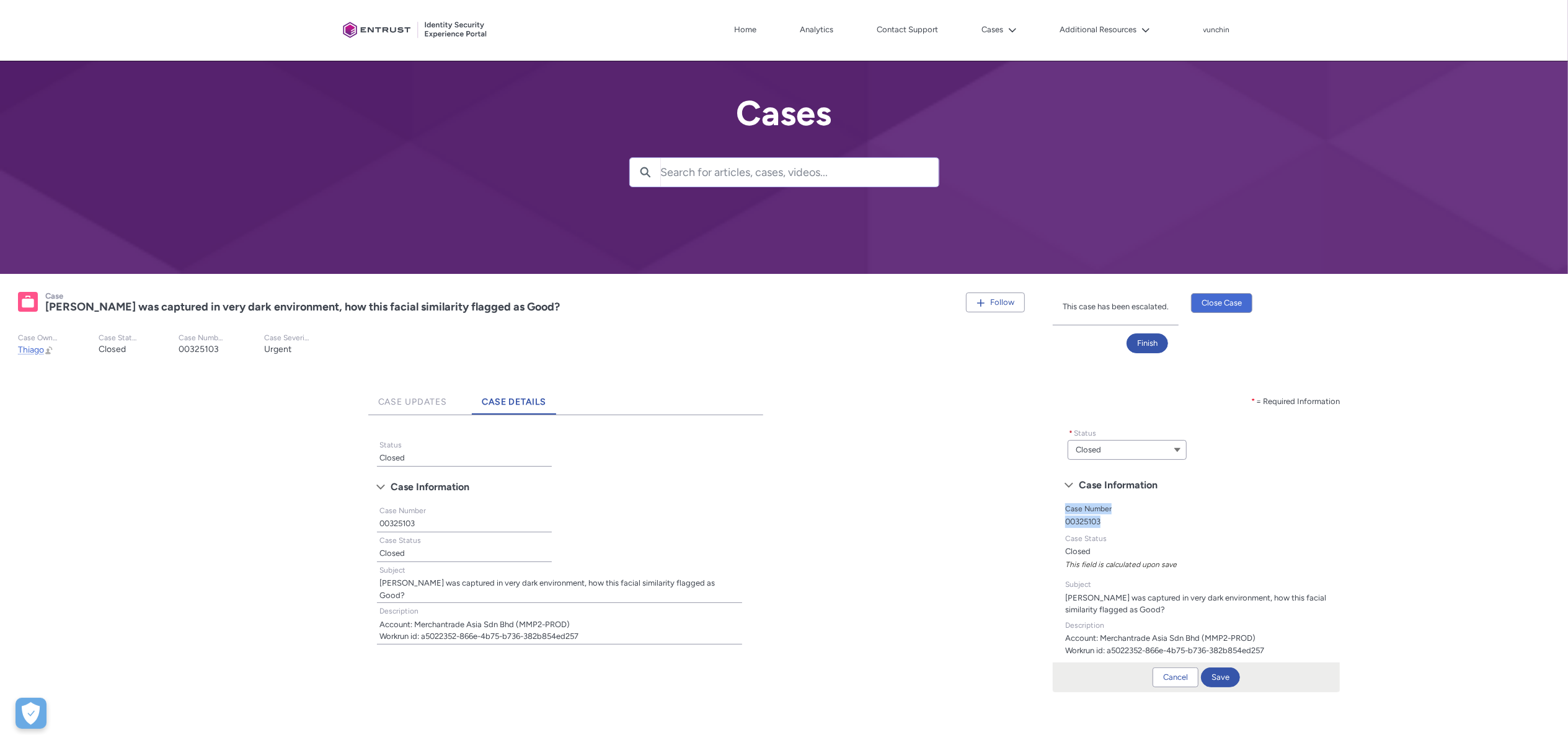 click on "Closed" at bounding box center [1127, 450] 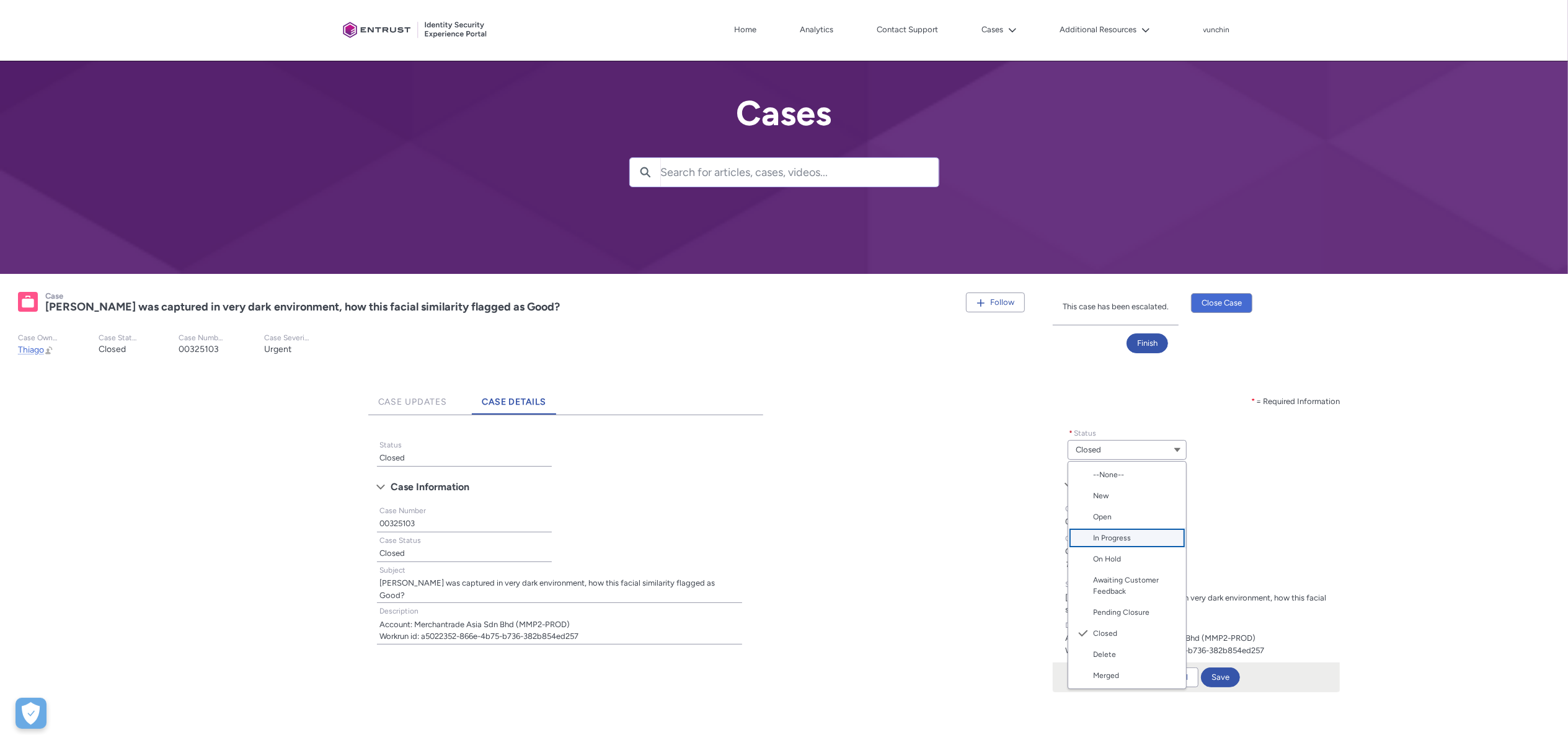 click on "In Progress" at bounding box center (1136, 538) 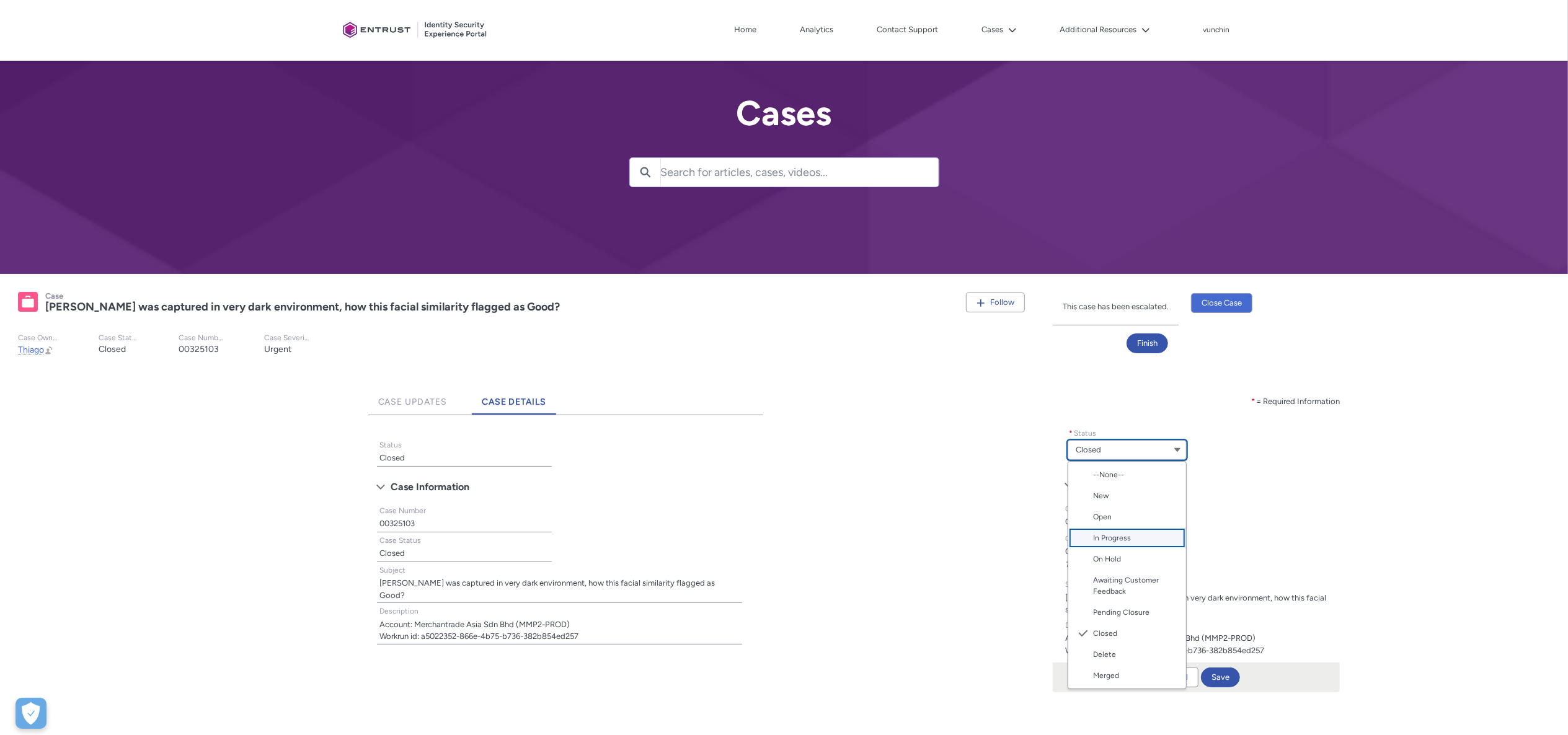 type on "In Progress" 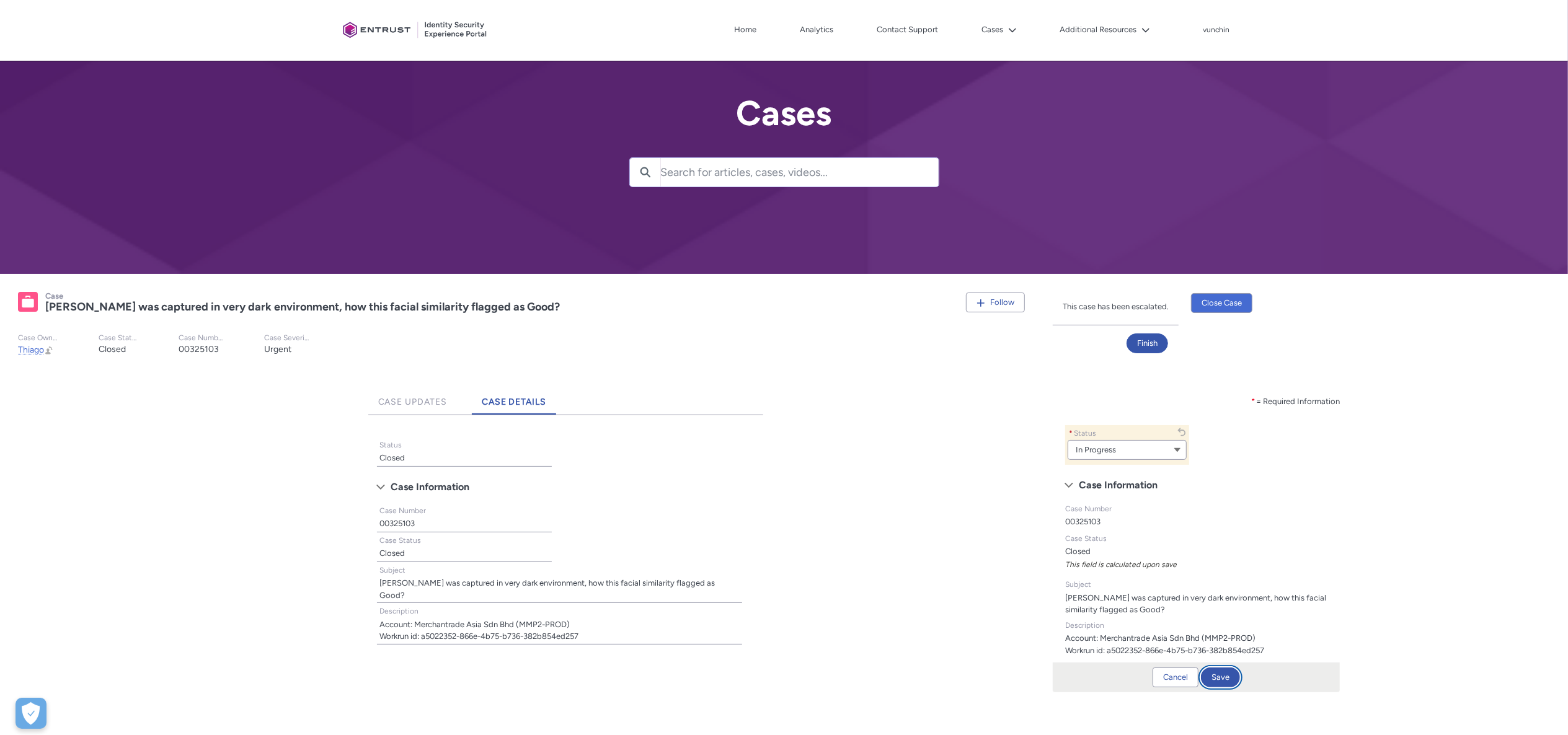 click on "Save" at bounding box center (1220, 677) 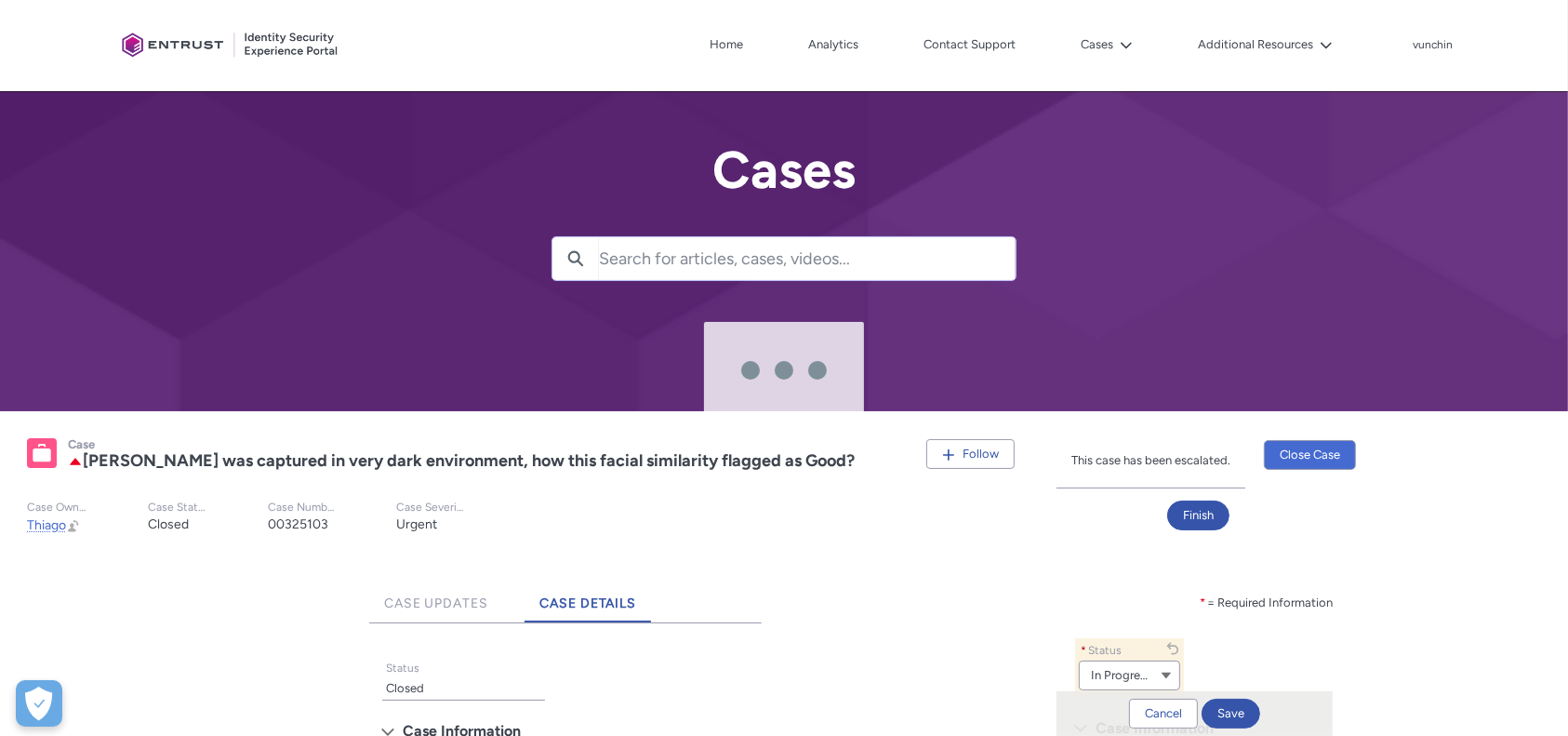 scroll, scrollTop: 372, scrollLeft: 0, axis: vertical 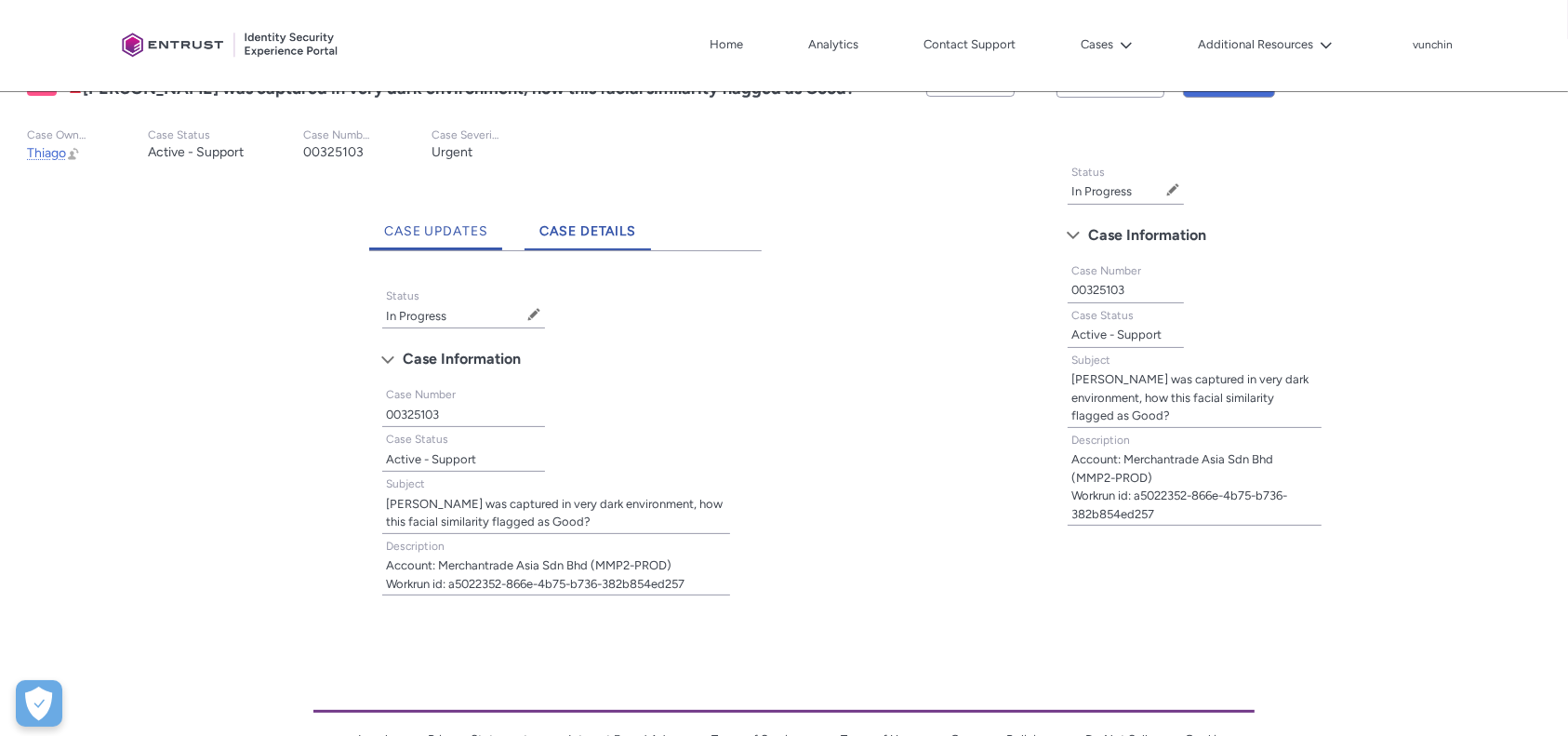 click on "Case Updates" at bounding box center [436, 224] 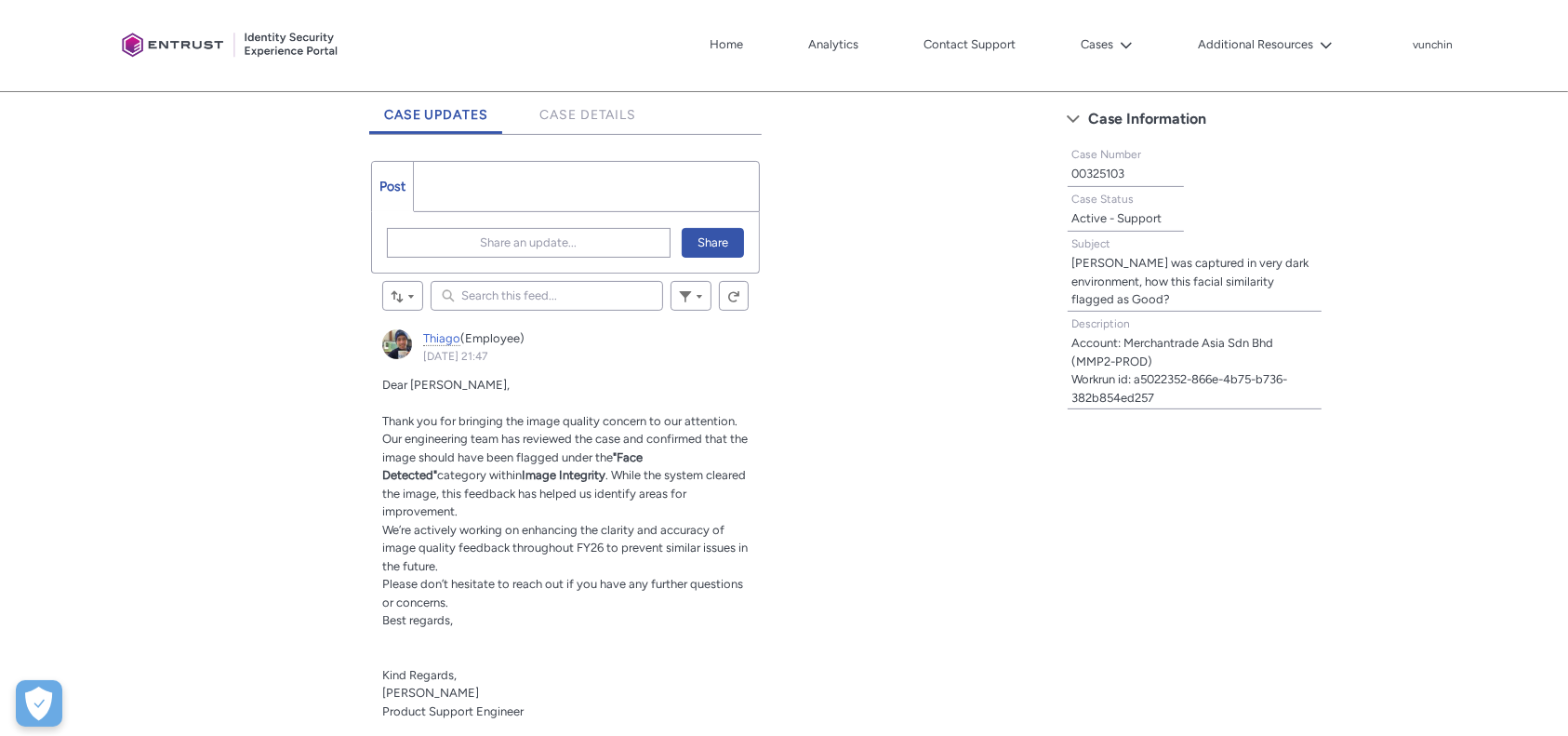 scroll, scrollTop: 372, scrollLeft: 0, axis: vertical 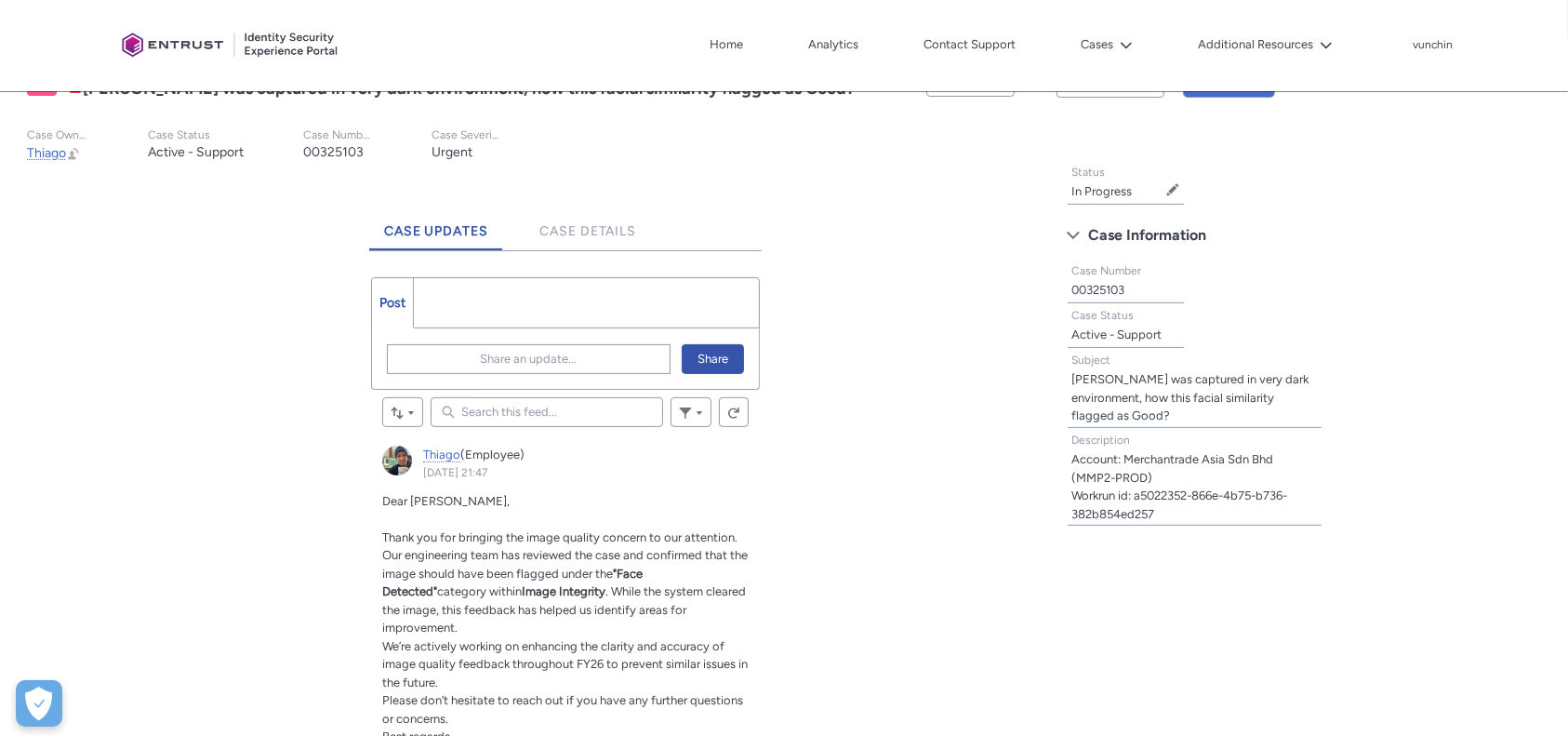 click on "Post More" at bounding box center (565, 302) 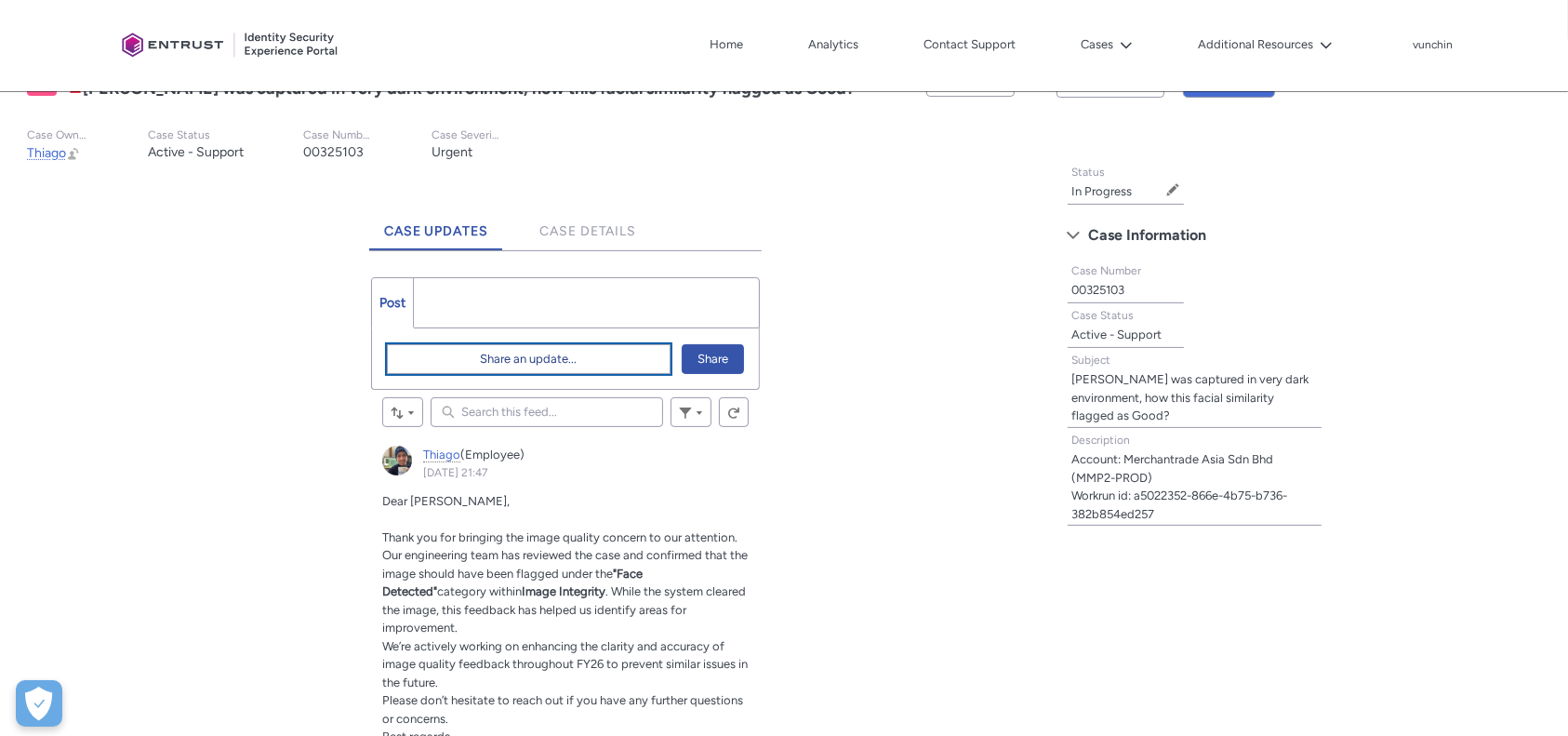 click on "Share an update..." at bounding box center (528, 359) 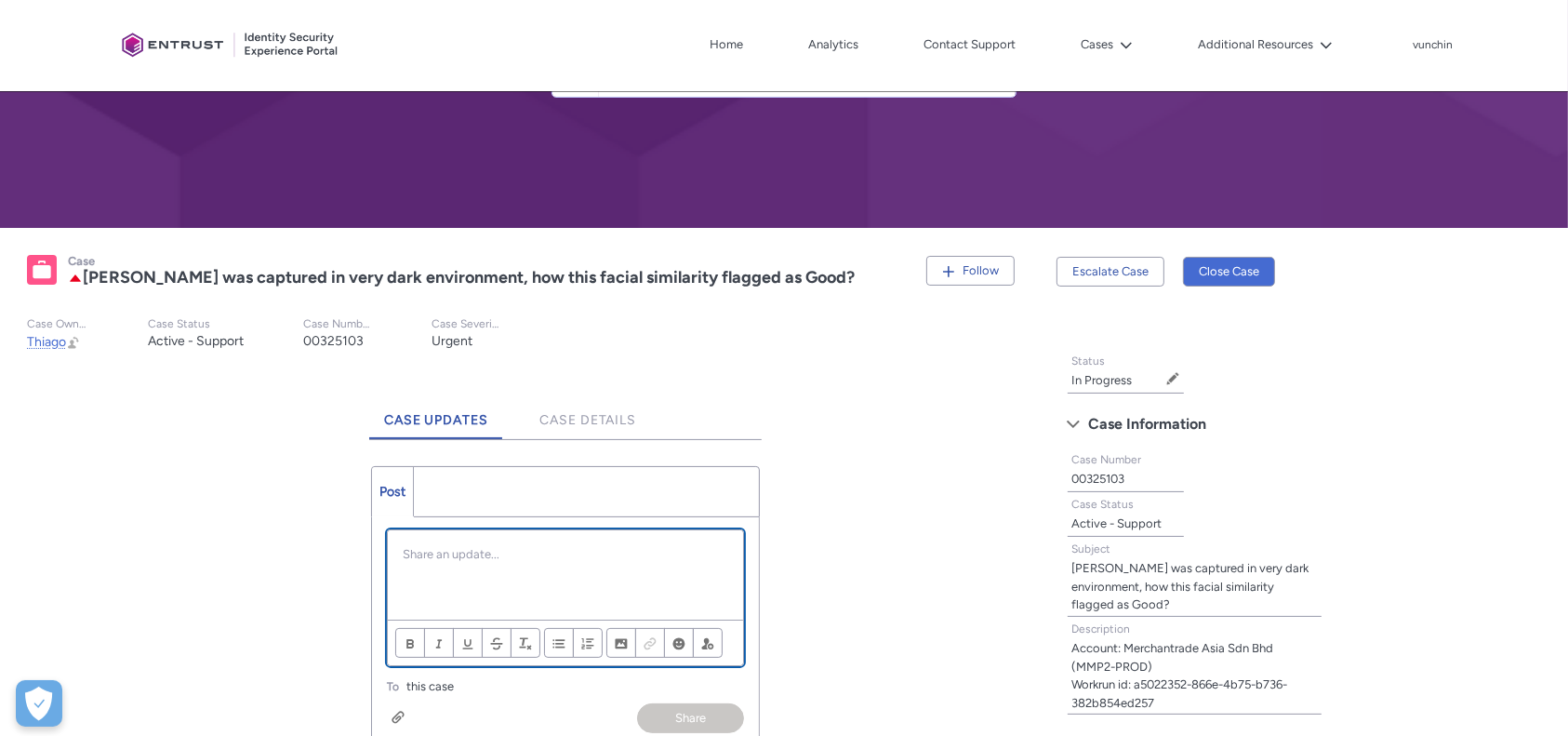 scroll, scrollTop: 314, scrollLeft: 0, axis: vertical 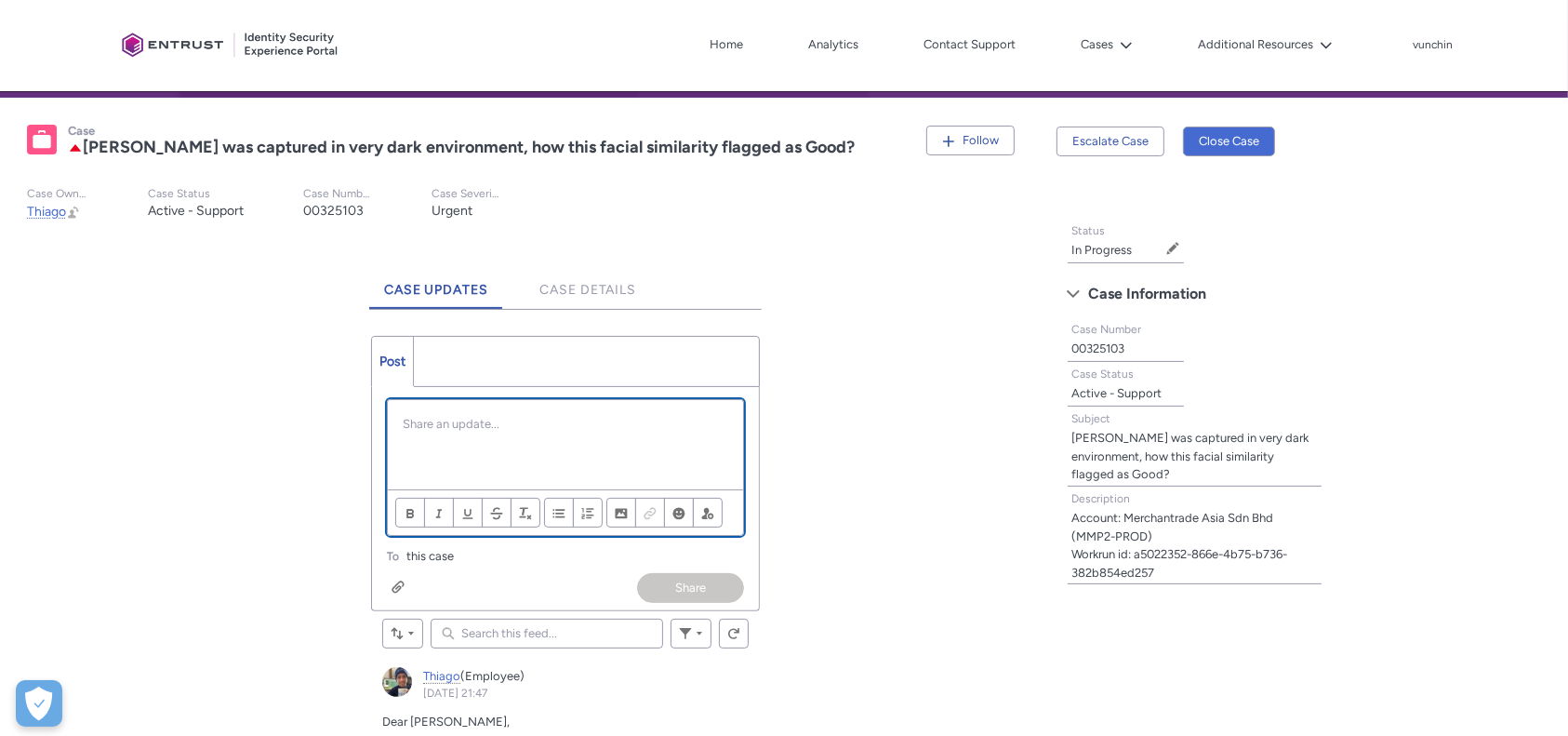 type 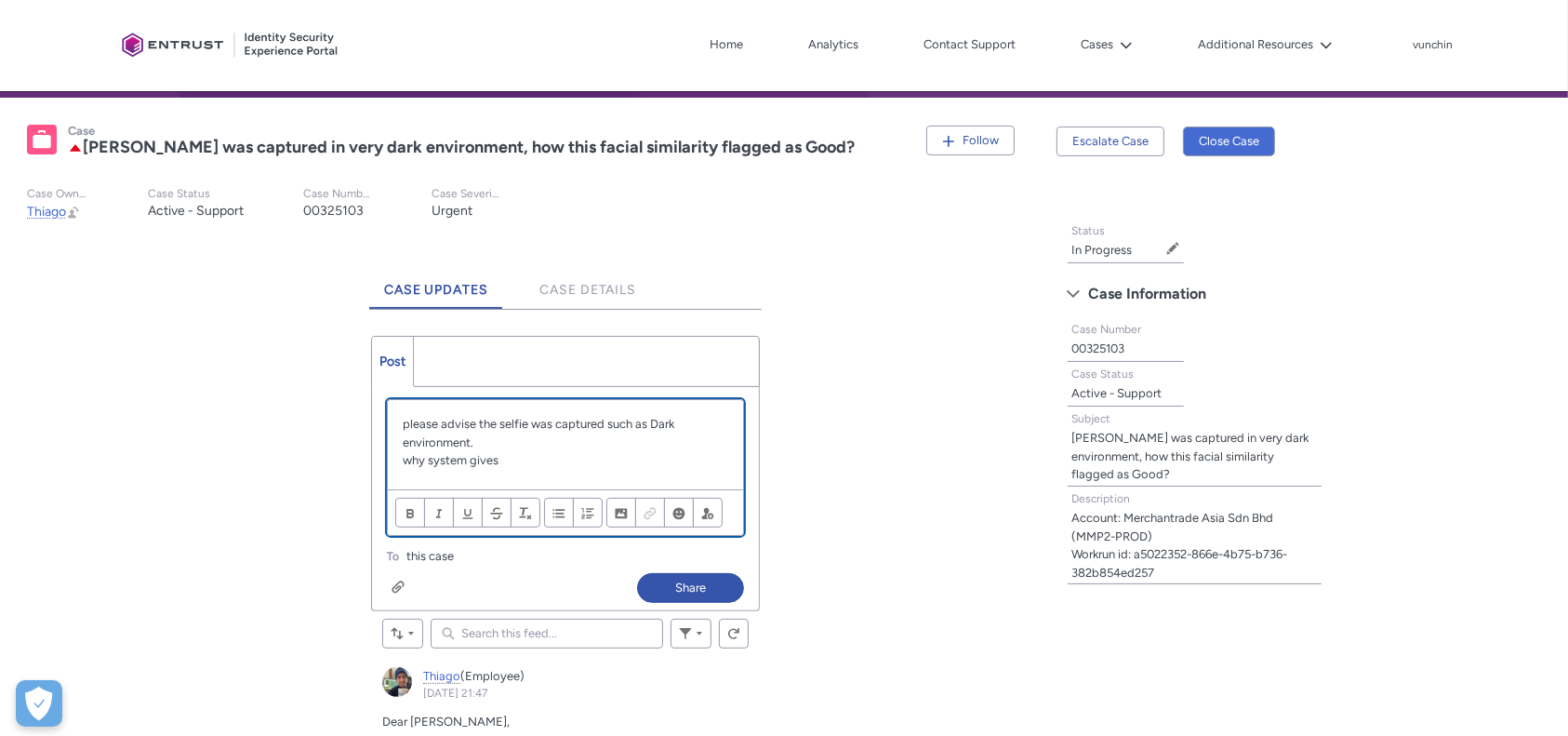 paste 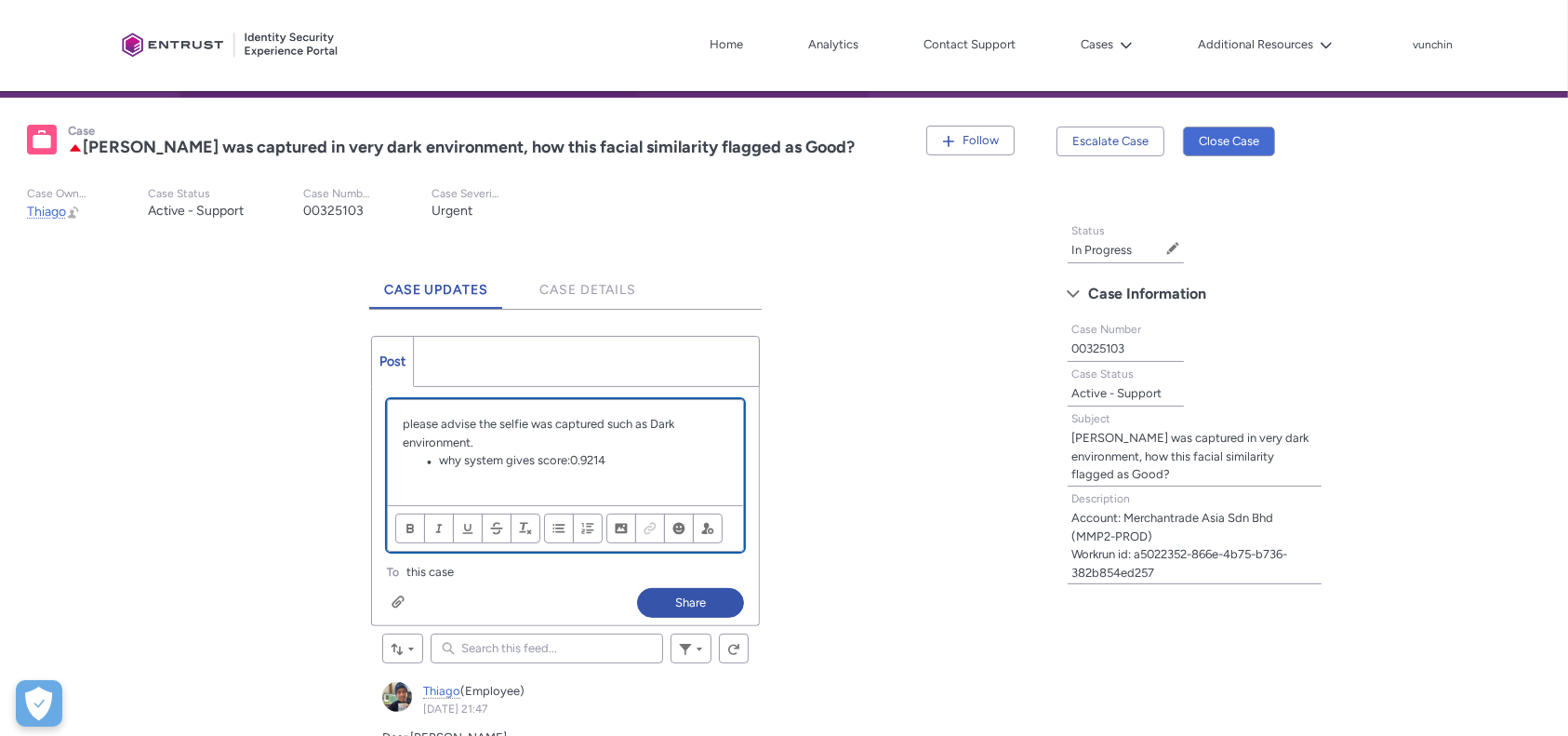 scroll, scrollTop: 0, scrollLeft: 0, axis: both 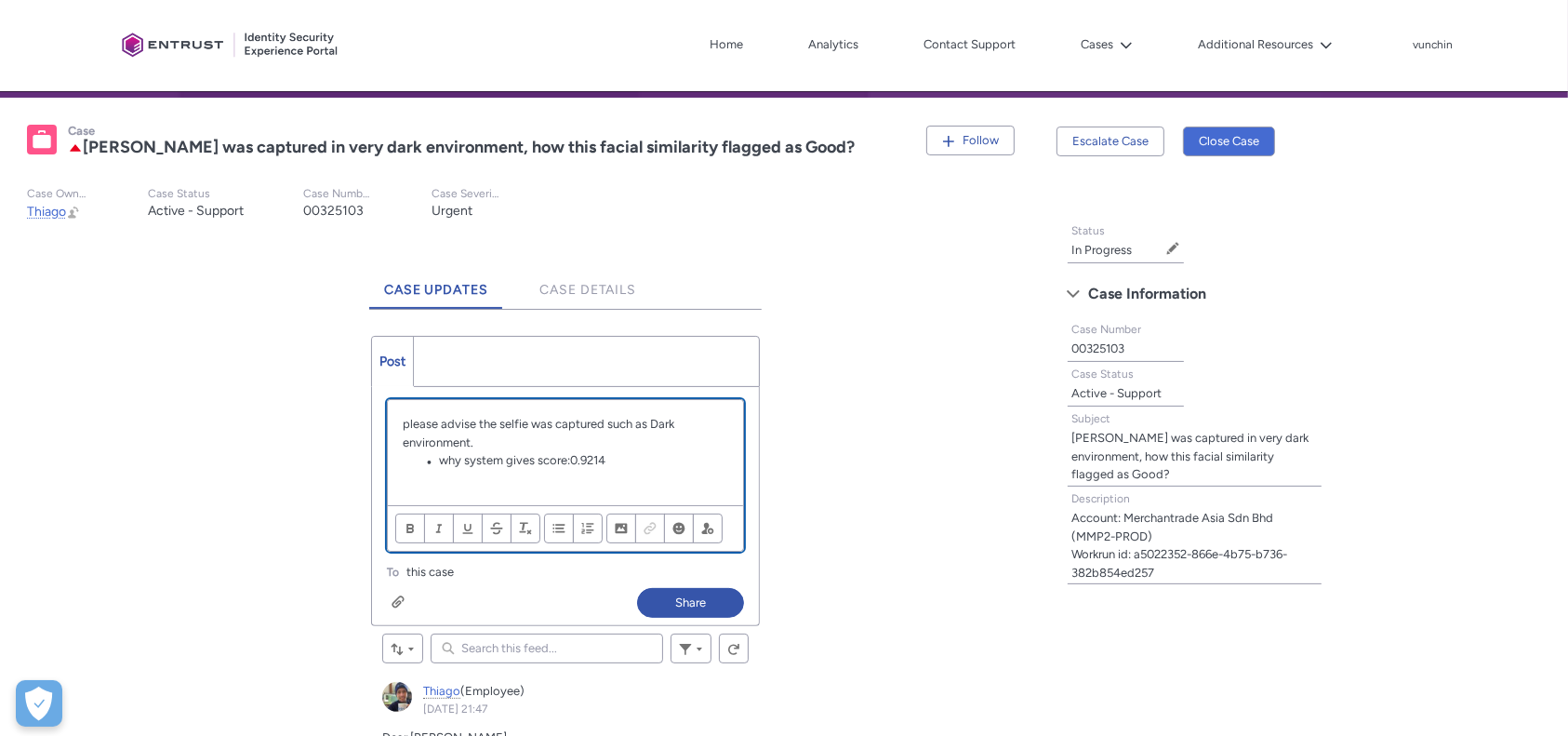 click on "why system gives score:0.9214" at bounding box center (574, 462) 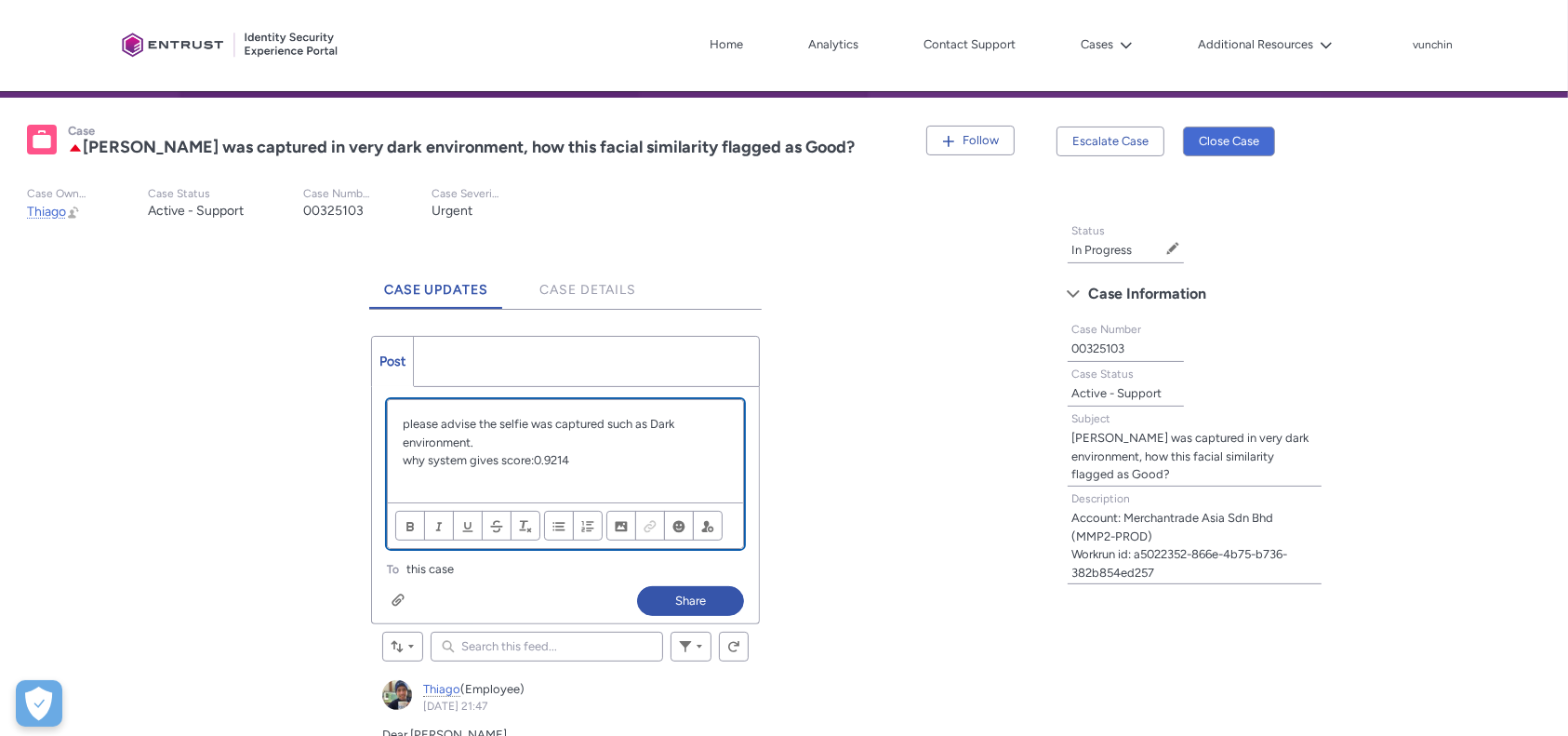 click on "why system gives score:0.9214" at bounding box center [565, 461] 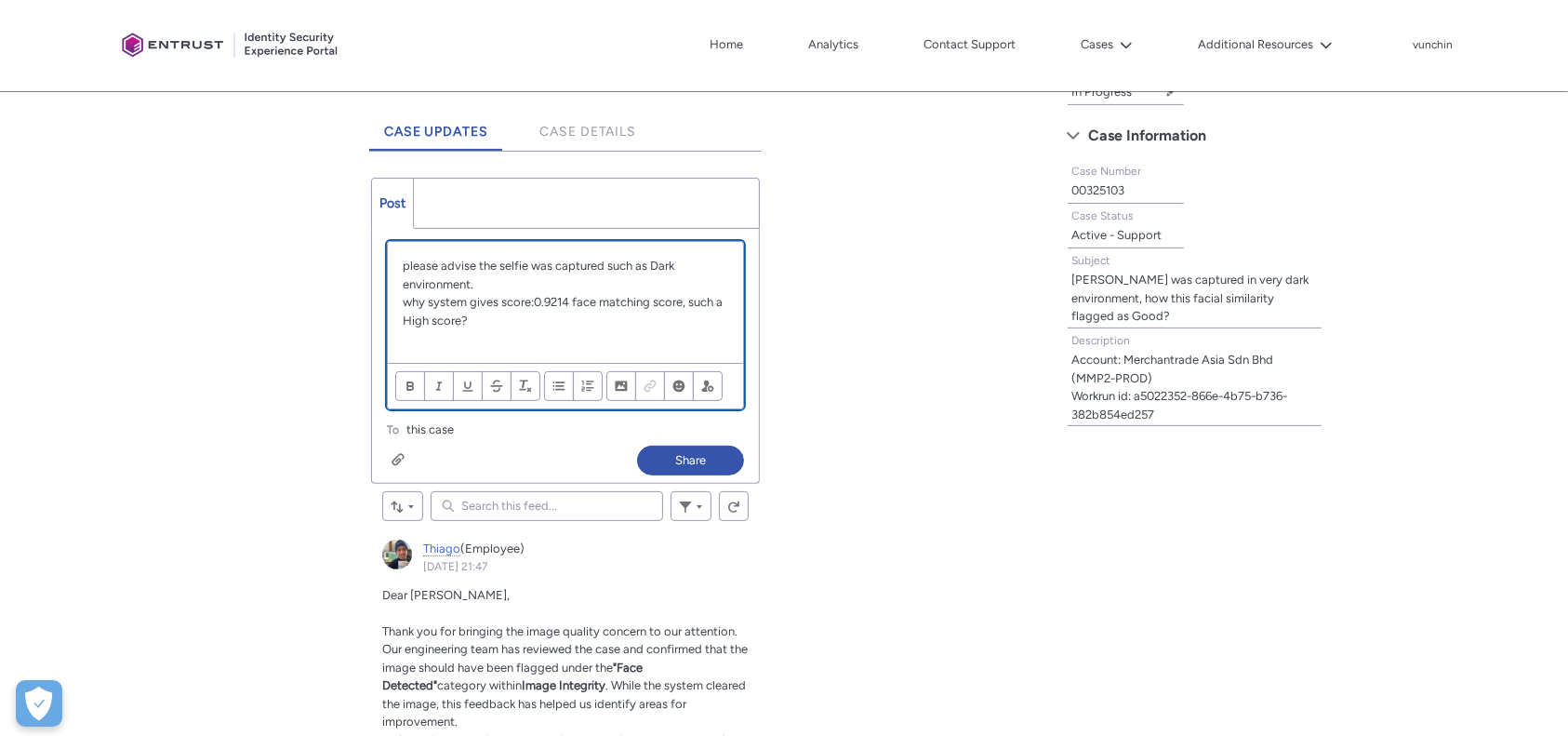 scroll, scrollTop: 562, scrollLeft: 0, axis: vertical 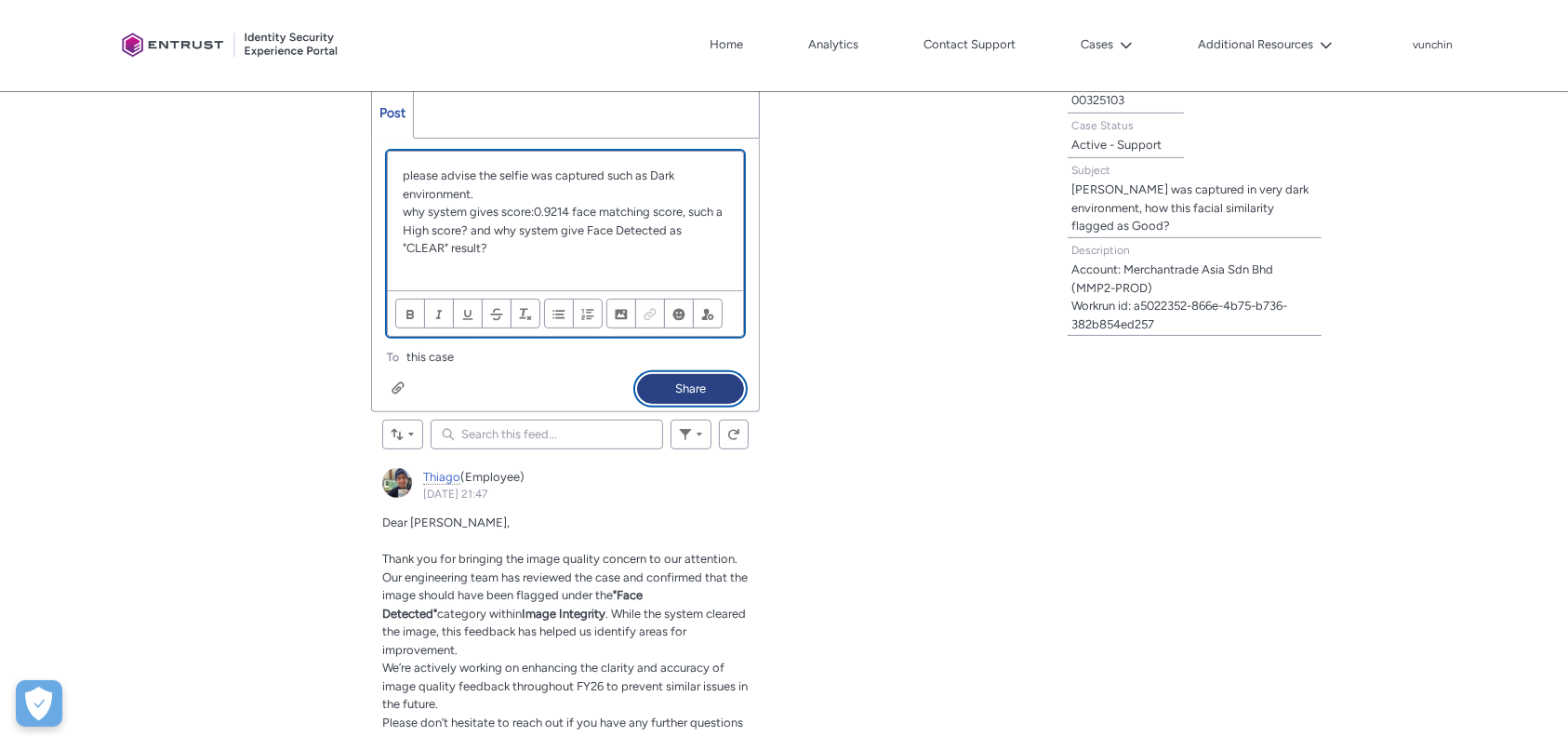 click on "Share" at bounding box center [690, 389] 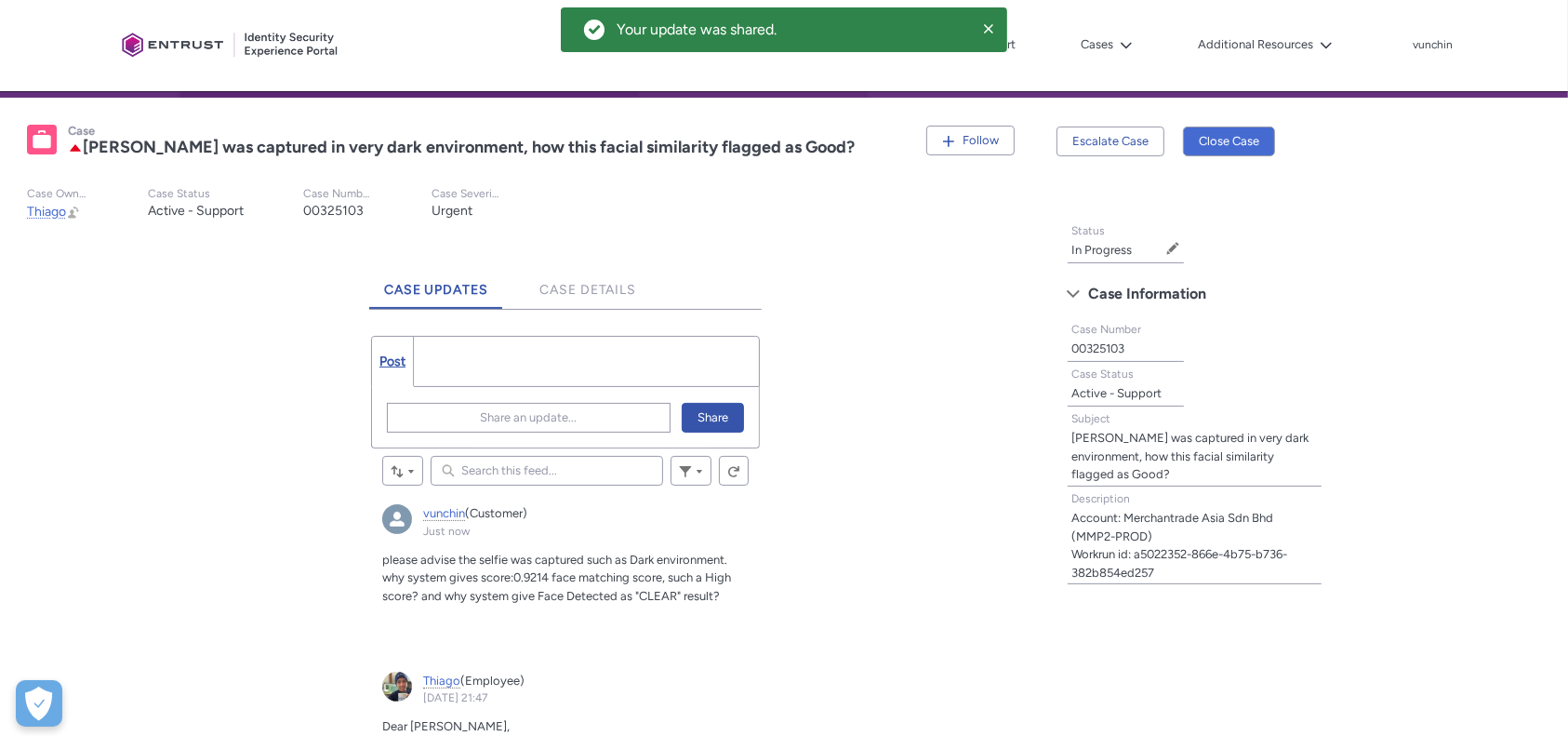 scroll, scrollTop: 190, scrollLeft: 0, axis: vertical 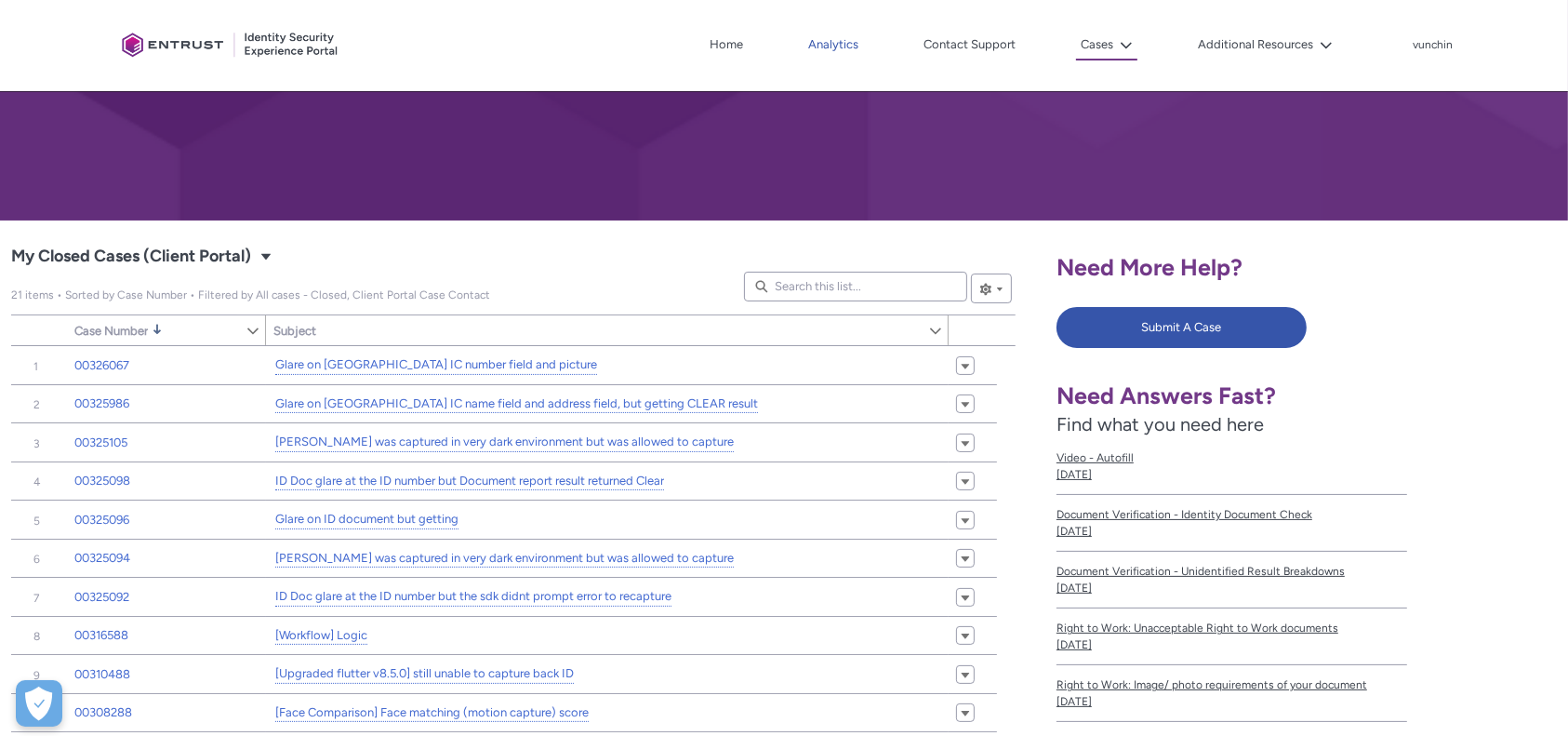 click on "Analytics" at bounding box center (833, 45) 